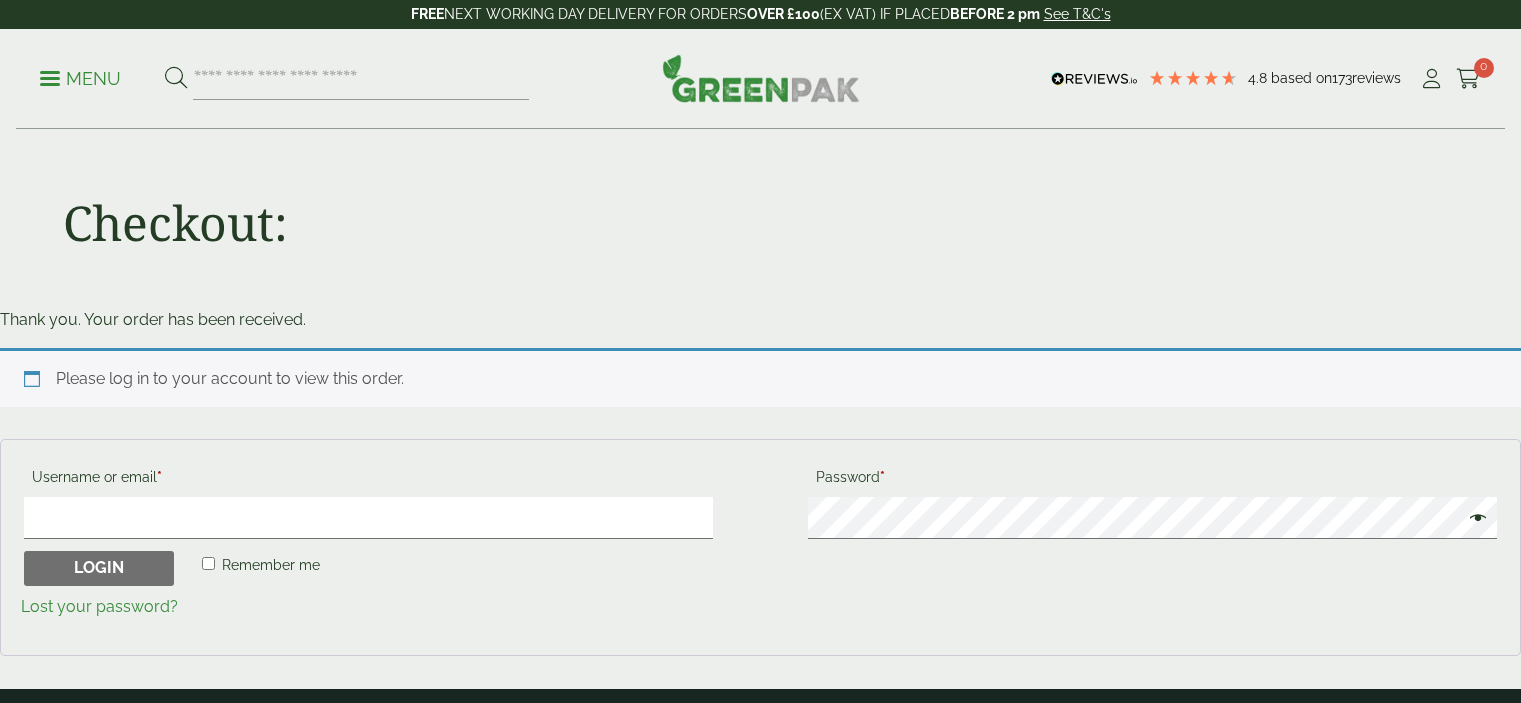 scroll, scrollTop: 193, scrollLeft: 0, axis: vertical 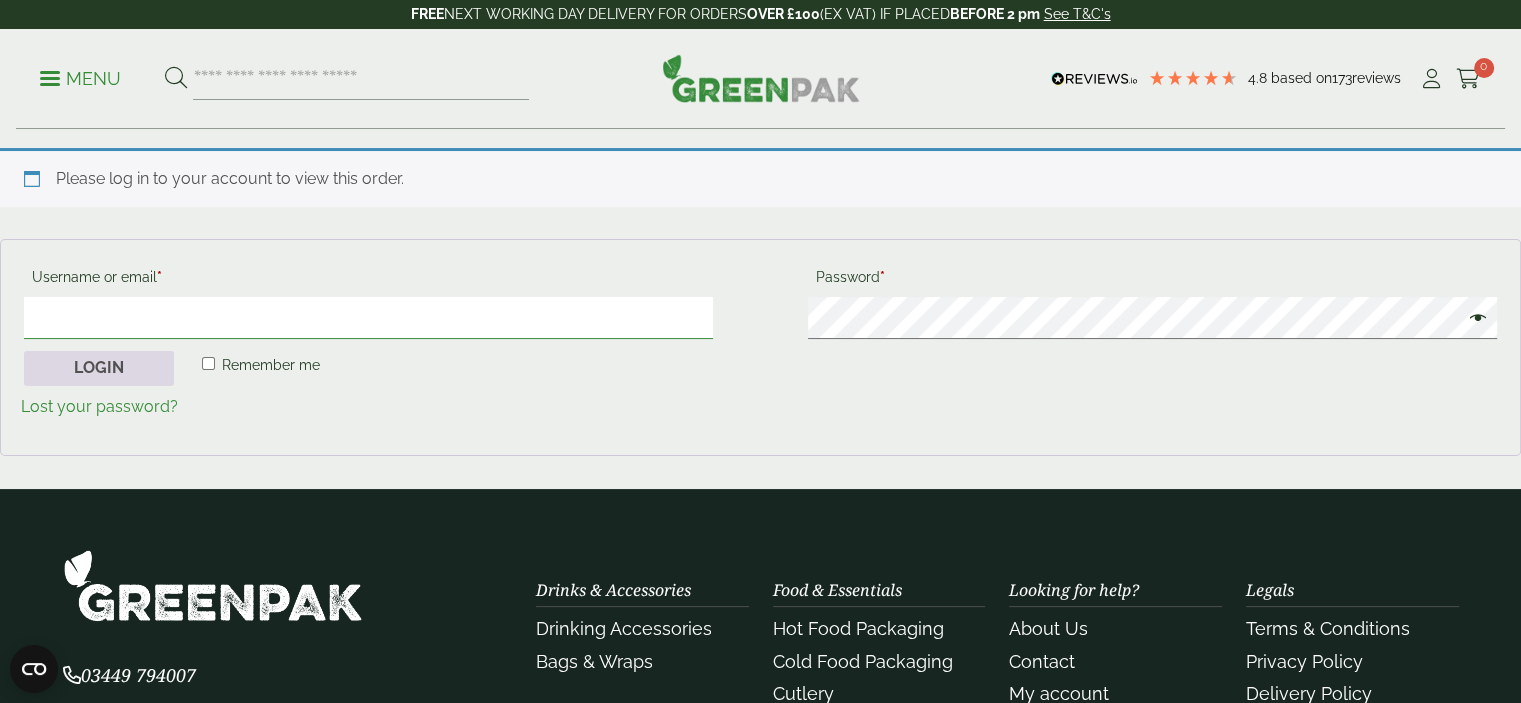 type on "**********" 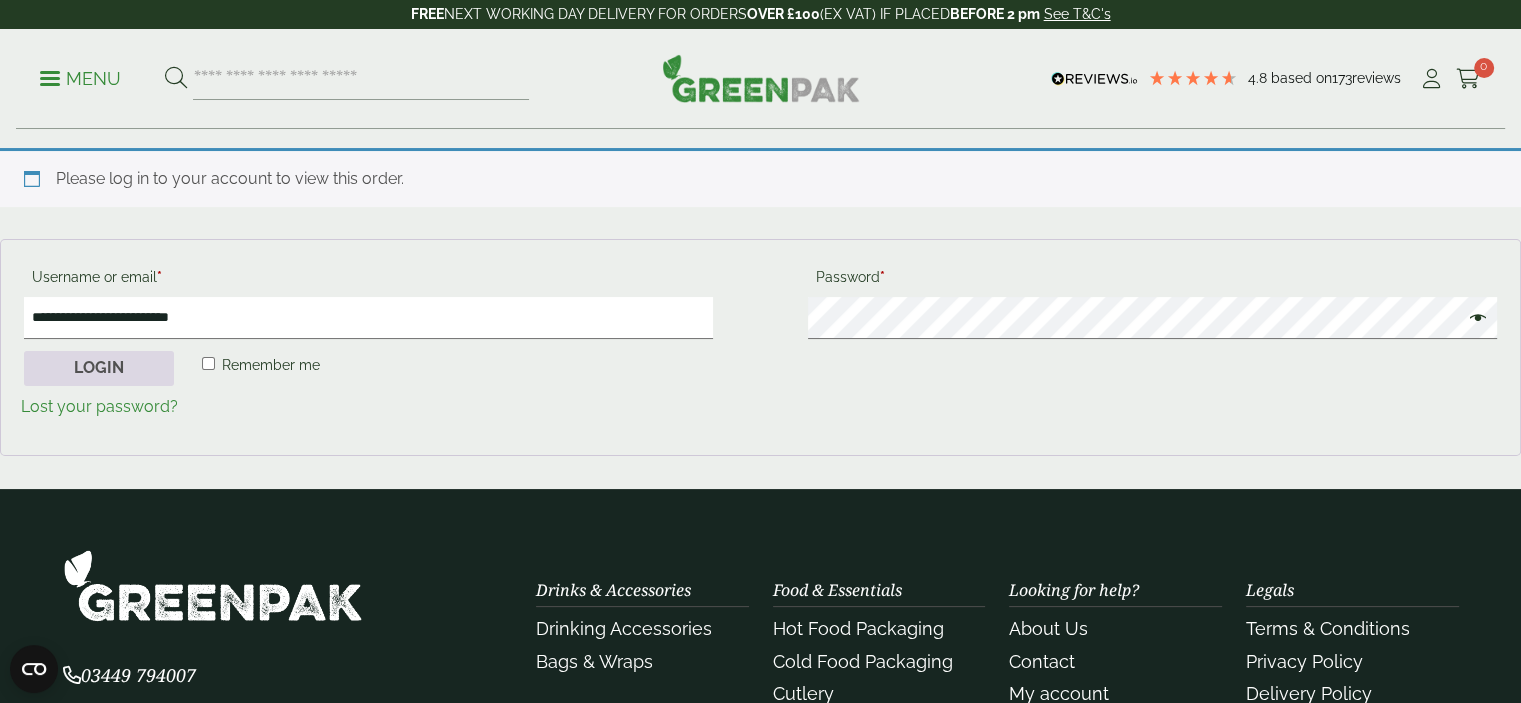 click on "Login" at bounding box center (99, 369) 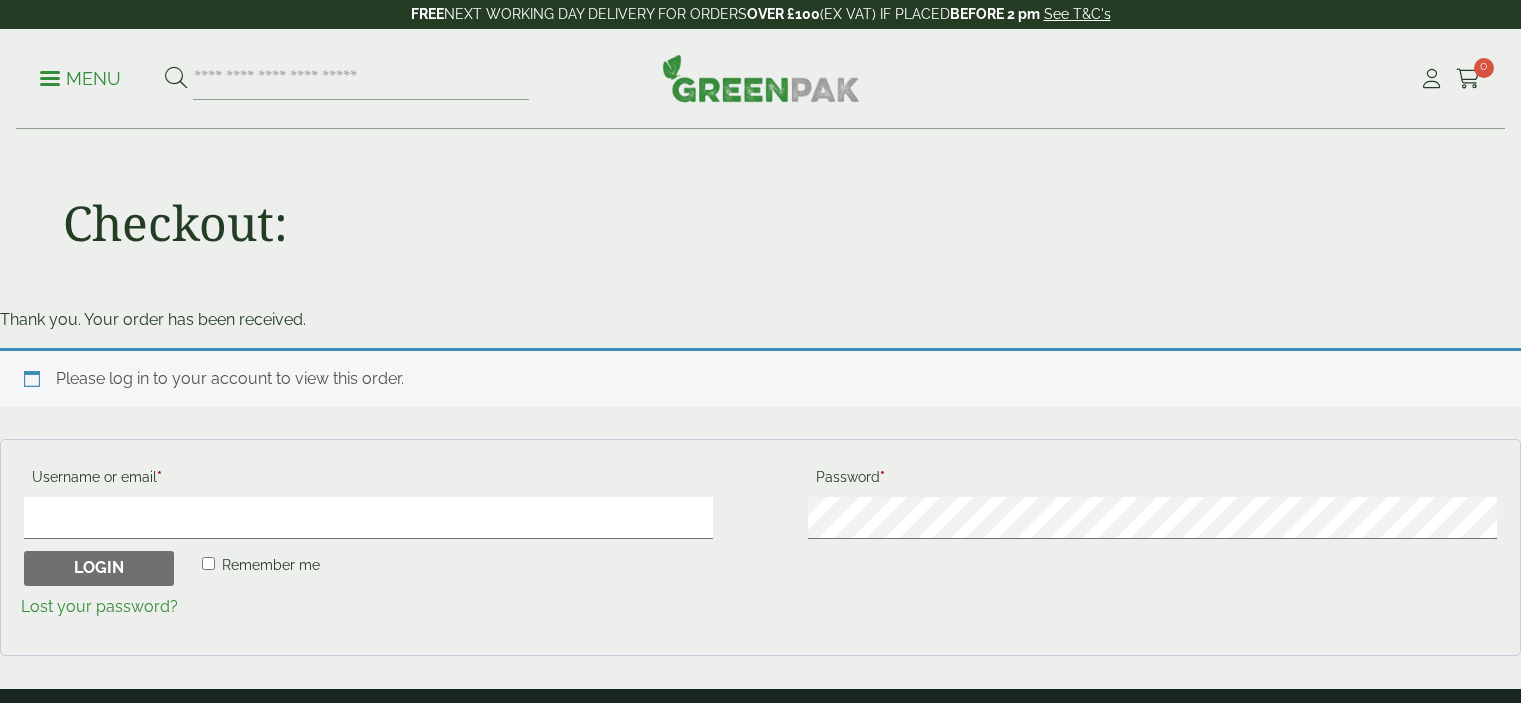 scroll, scrollTop: 0, scrollLeft: 0, axis: both 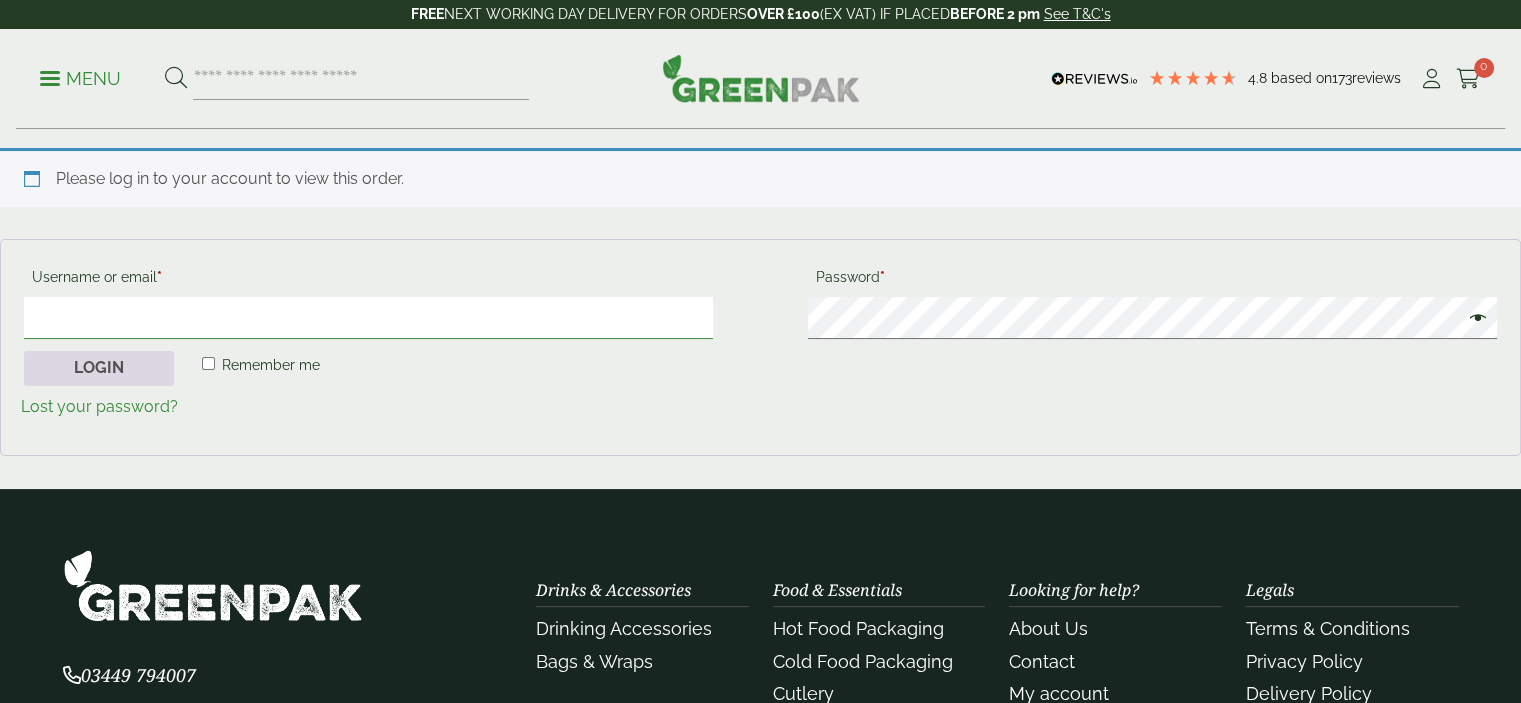 type on "**********" 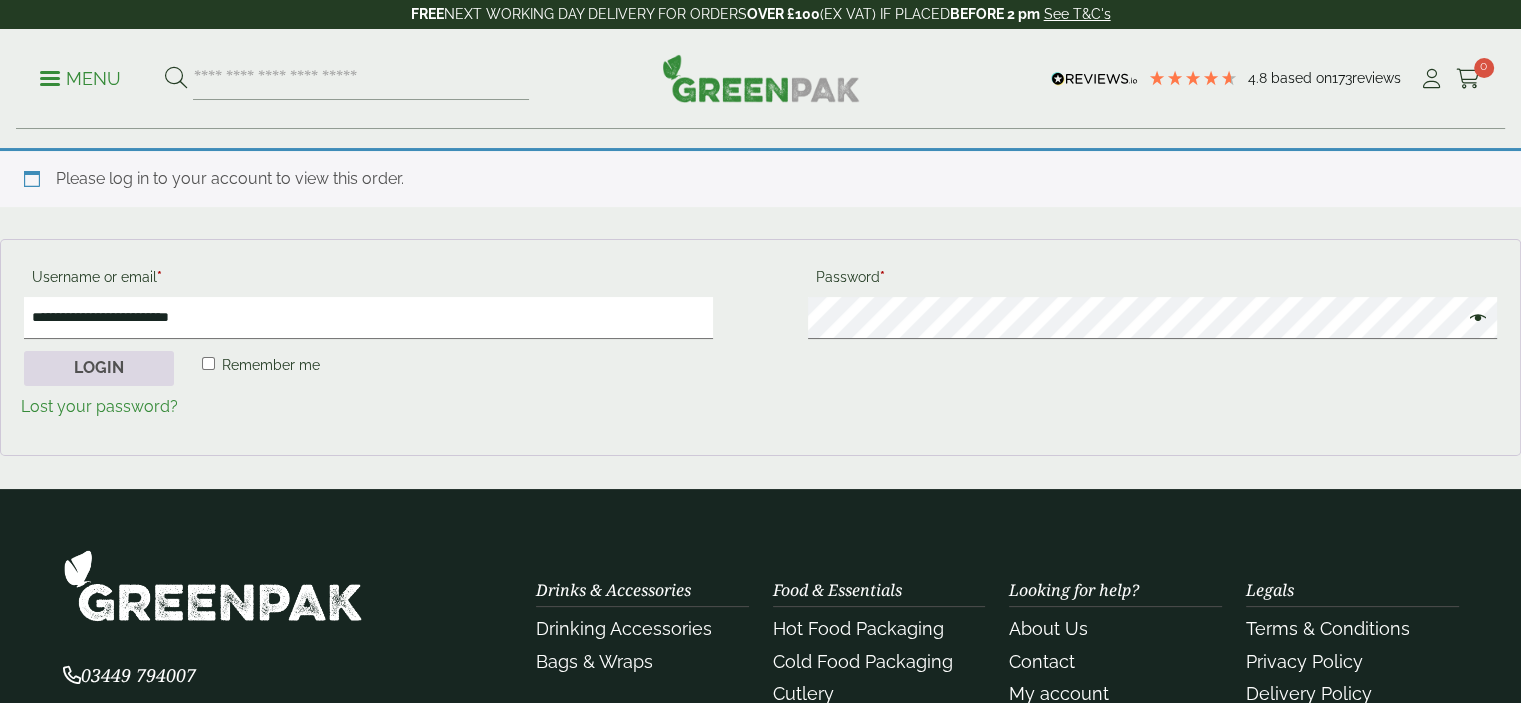 click on "Login" at bounding box center [99, 369] 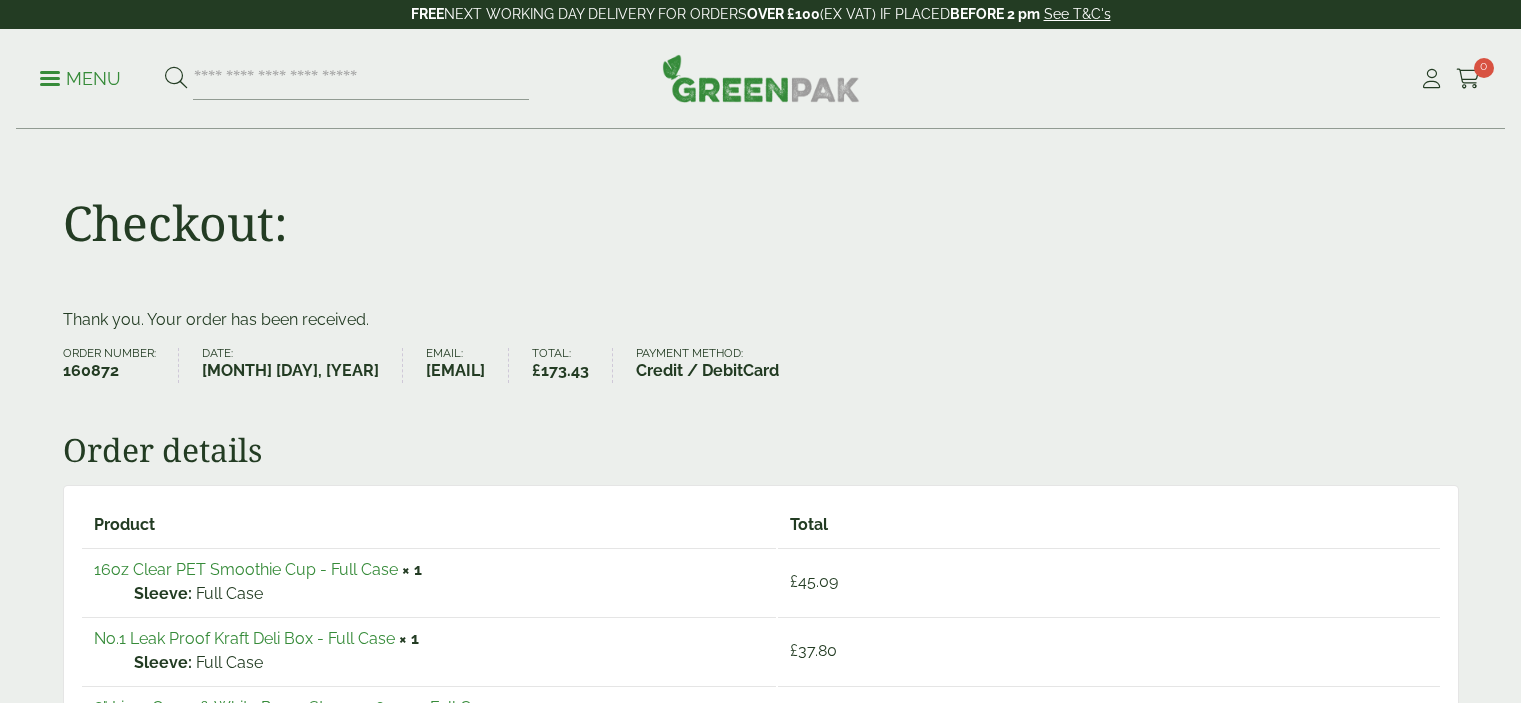 scroll, scrollTop: 0, scrollLeft: 0, axis: both 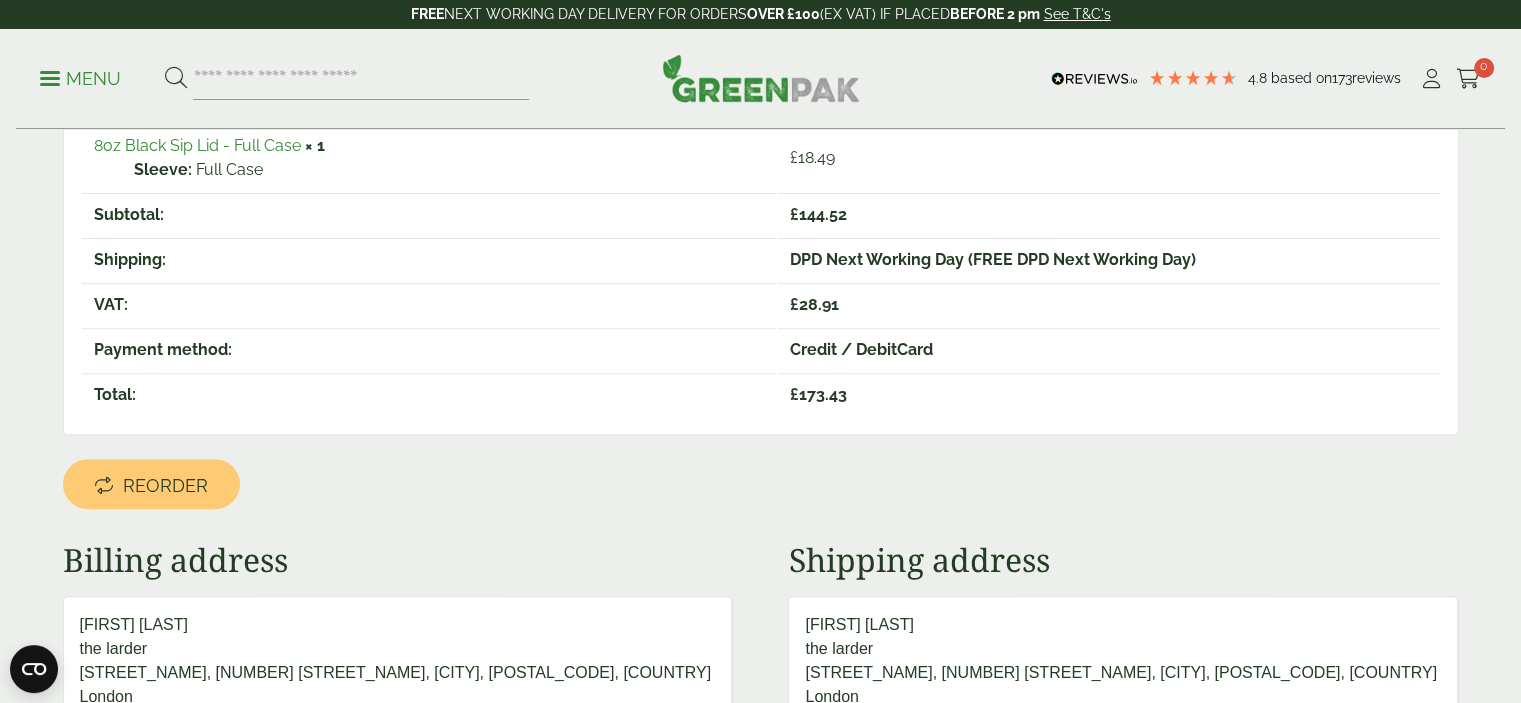 click on "Reorder" at bounding box center (165, 486) 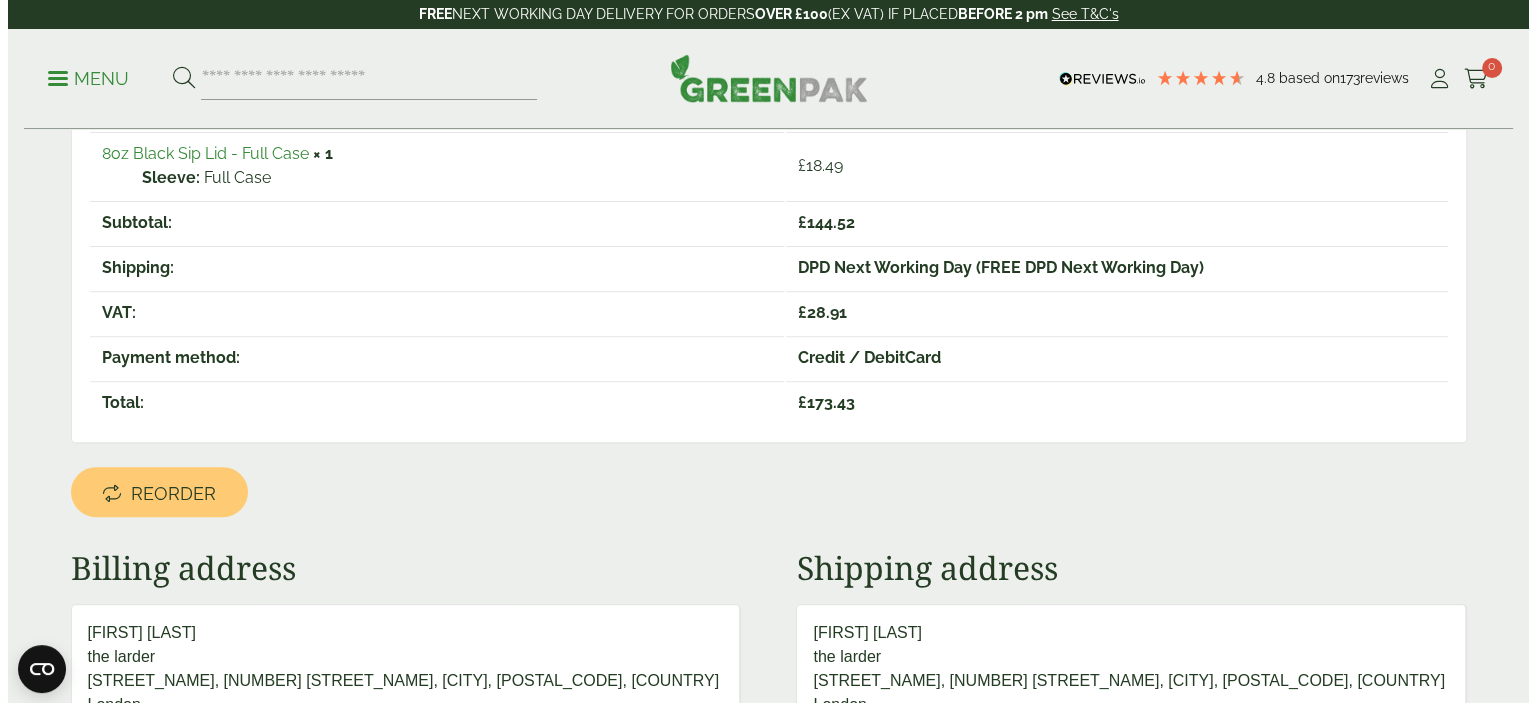 scroll, scrollTop: 700, scrollLeft: 0, axis: vertical 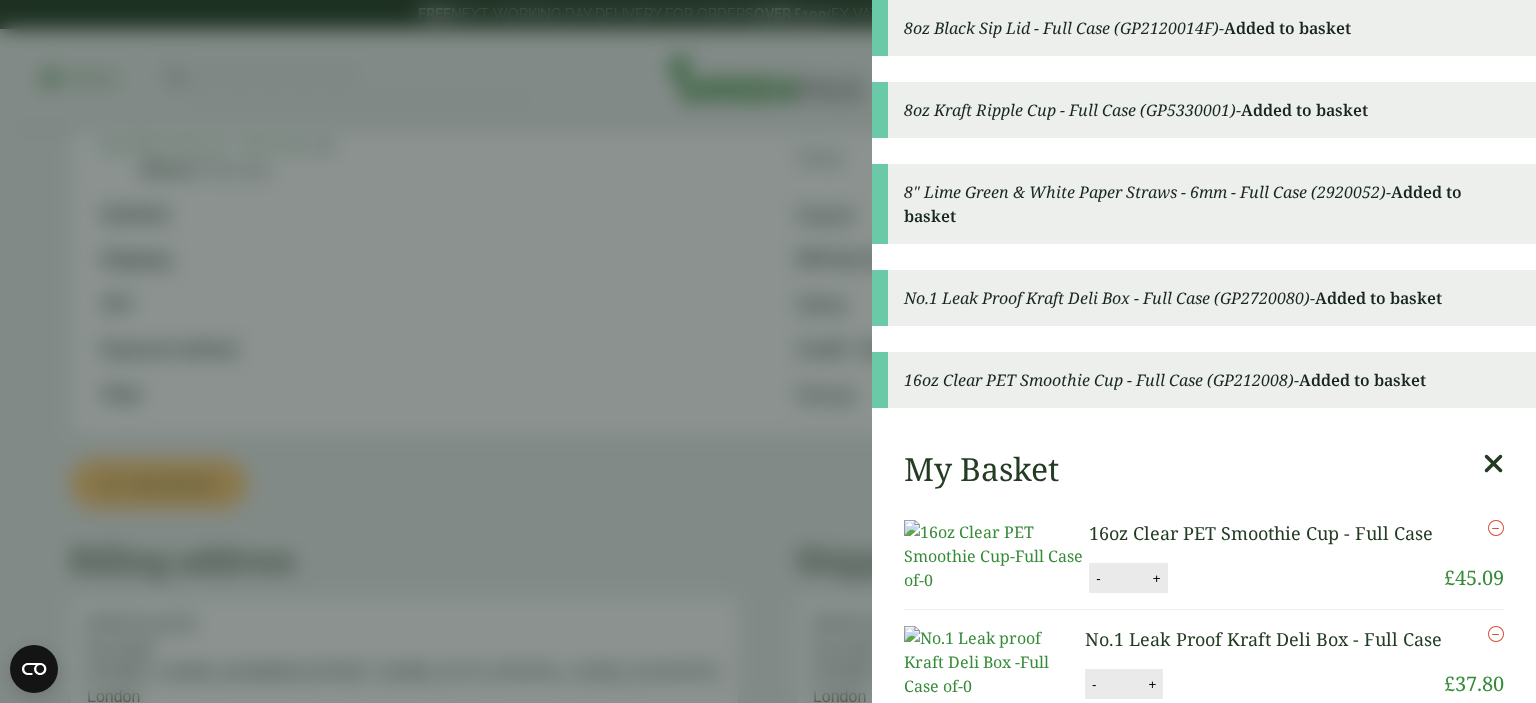 click on "8oz Black Sip Lid - Full Case (GP2120014F)  -  Added to basket 8oz Kraft Ripple Cup - Full Case (GP5330001)  -  Added to basket 8" Lime Green & White Paper Straws - 6mm - Full Case (2920052)  -  Added to basket No.1 Leak Proof Kraft Deli Box - Full Case (GP2720080)  -  Added to basket 16oz Clear PET Smoothie Cup - Full Case (GP212008)  -  Added to basket
My Basket
16oz Clear PET Smoothie Cup - Full Case
16oz Clear PET Smoothie Cup - Full Case quantity
- * +
Remove £ 45.09 -" at bounding box center (768, 351) 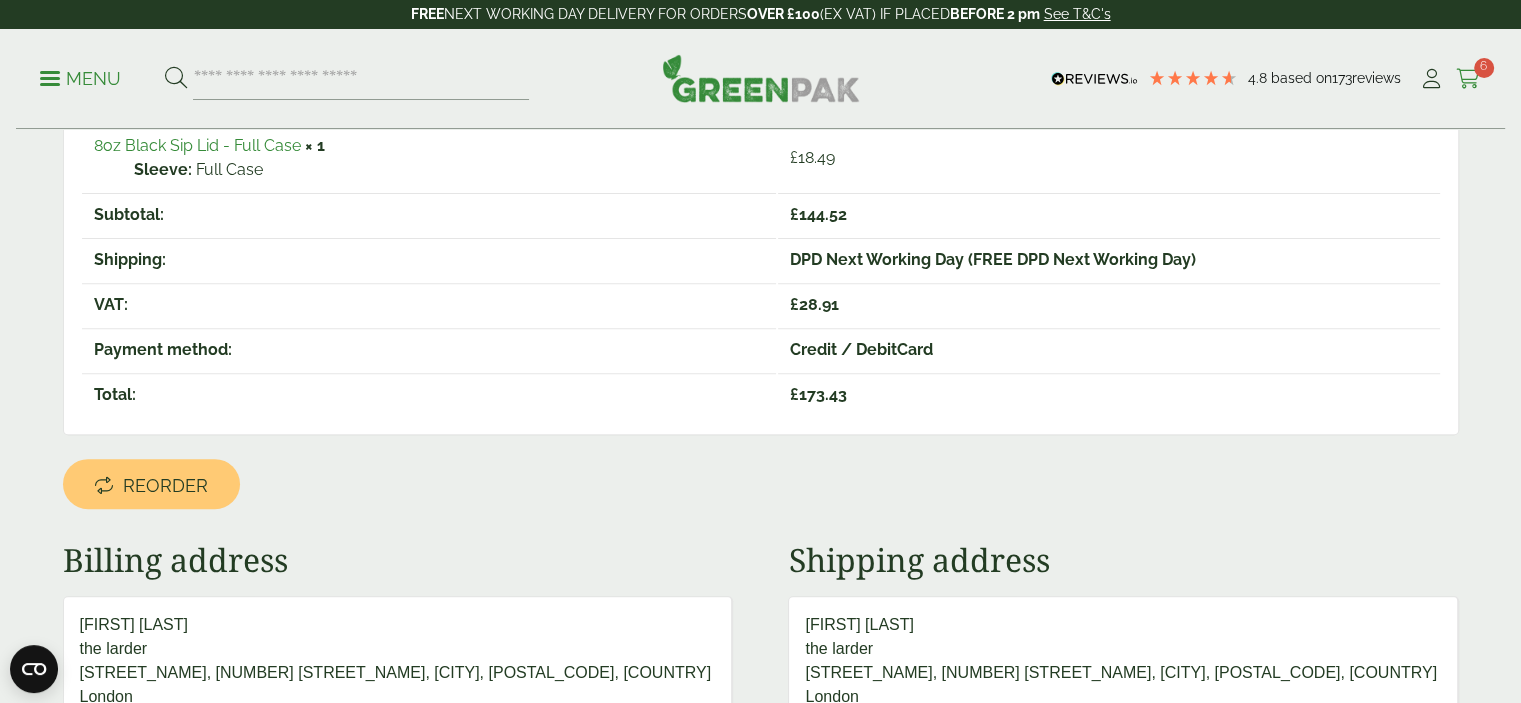 click at bounding box center (1468, 79) 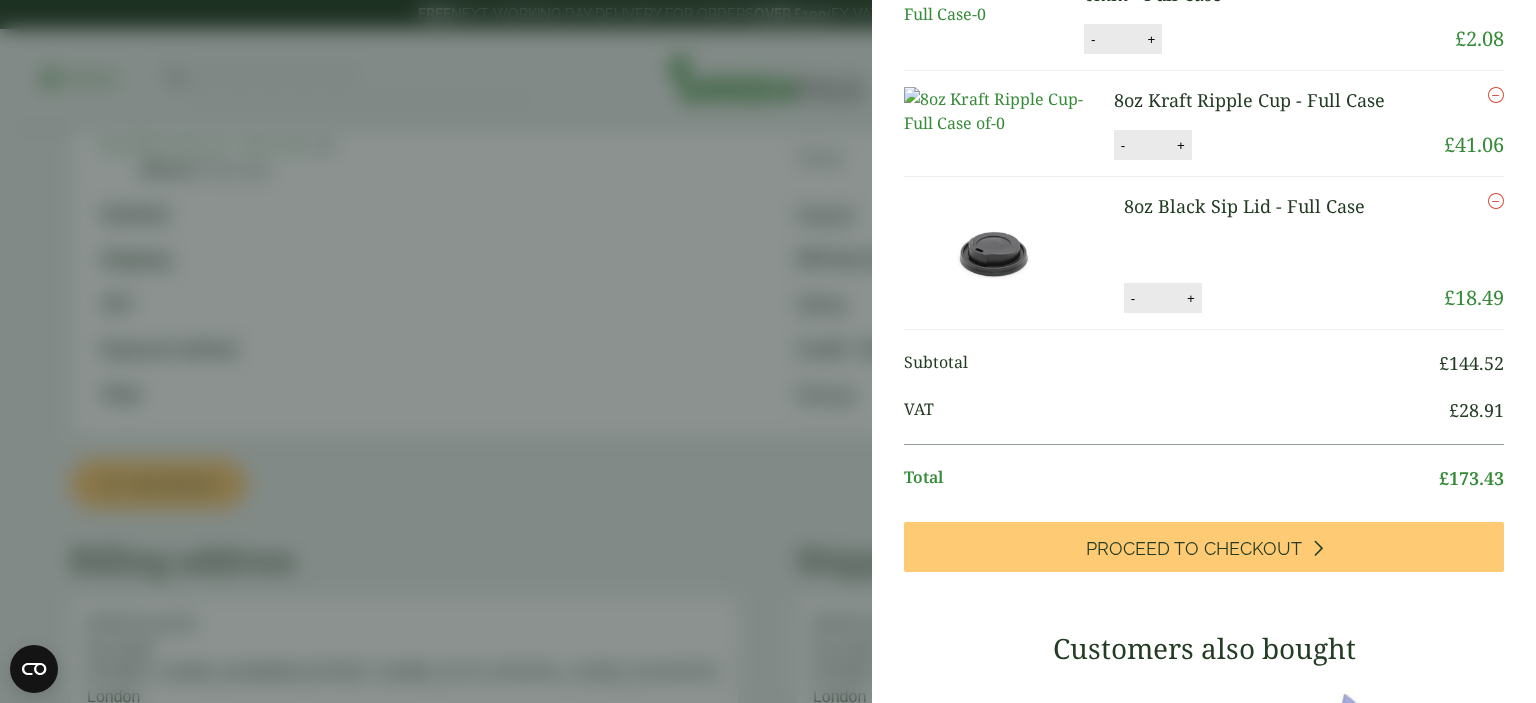 scroll, scrollTop: 300, scrollLeft: 0, axis: vertical 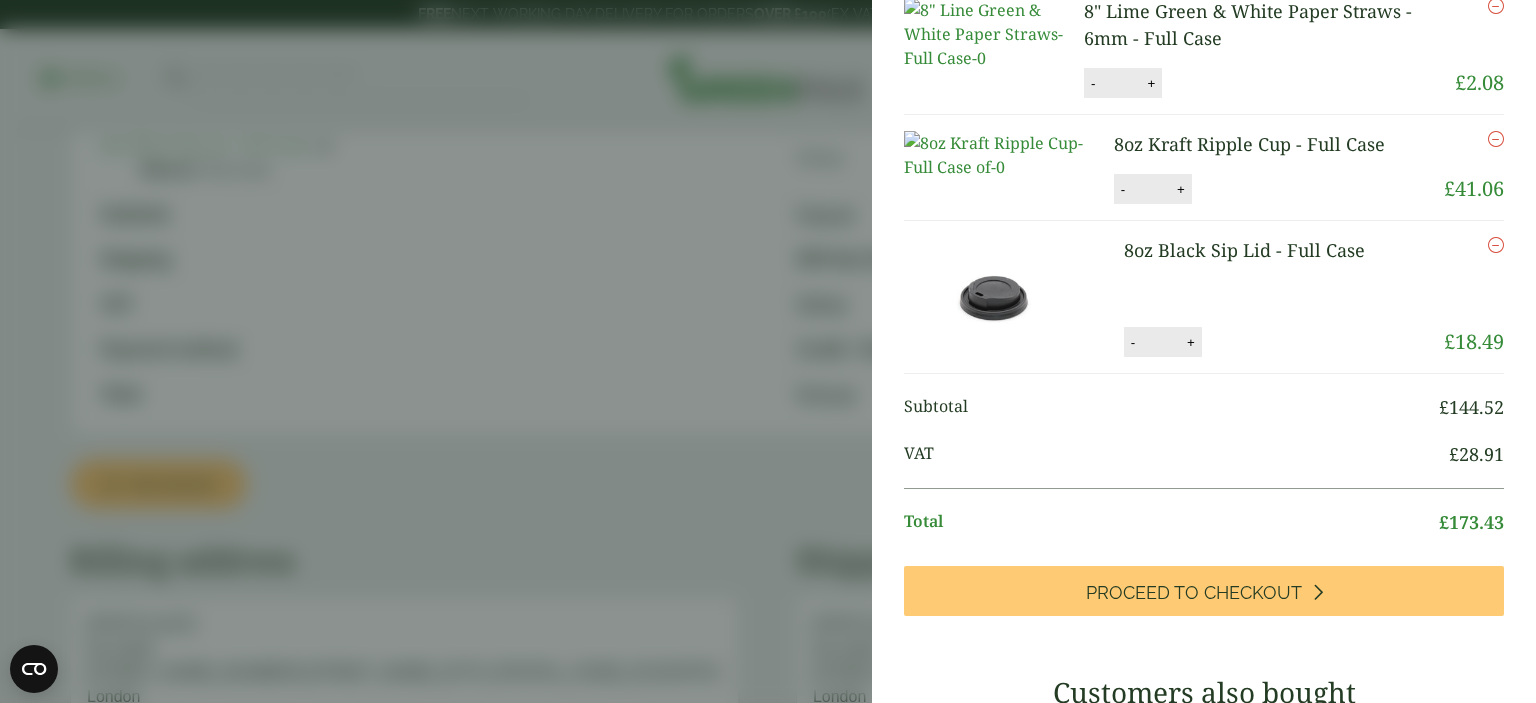 click on "- * +" at bounding box center [1163, 342] 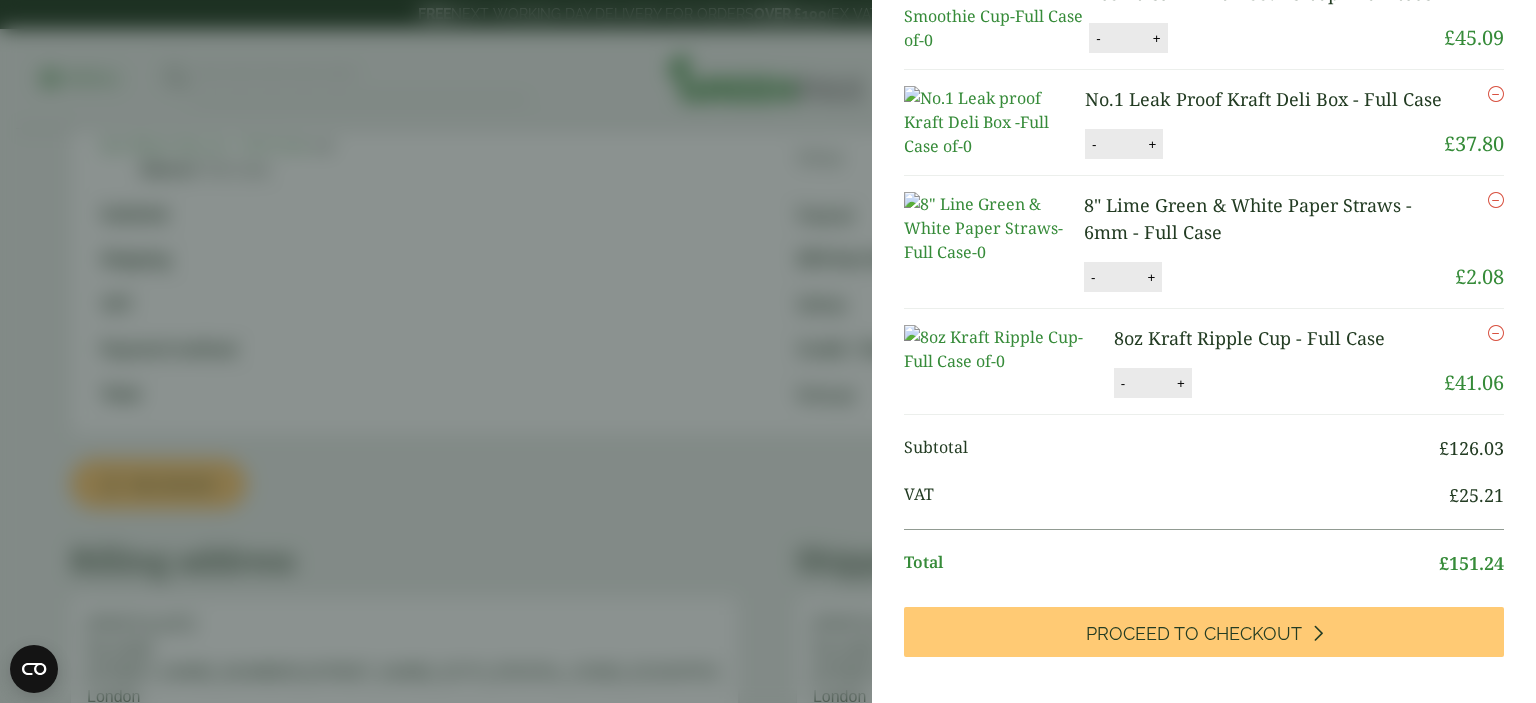 scroll, scrollTop: 182, scrollLeft: 0, axis: vertical 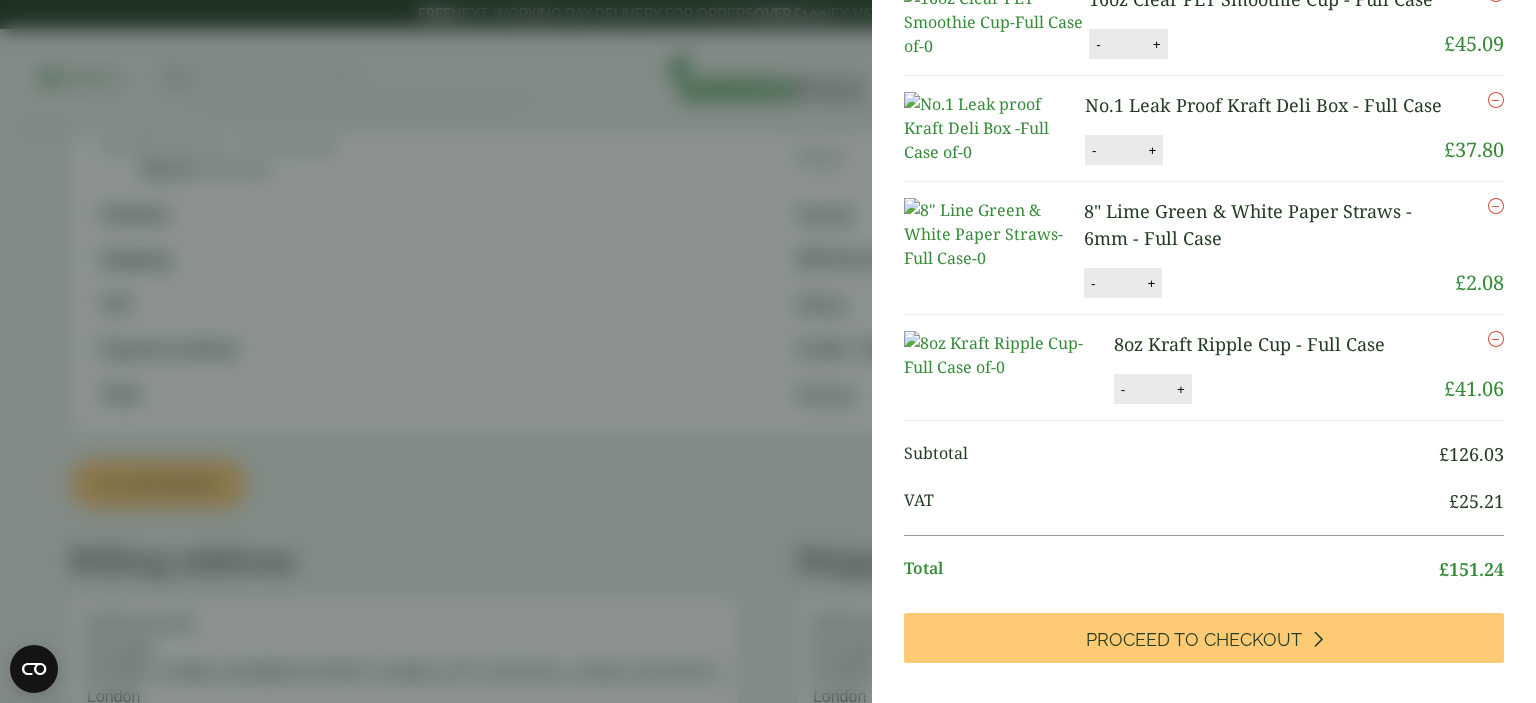 click at bounding box center (1496, 339) 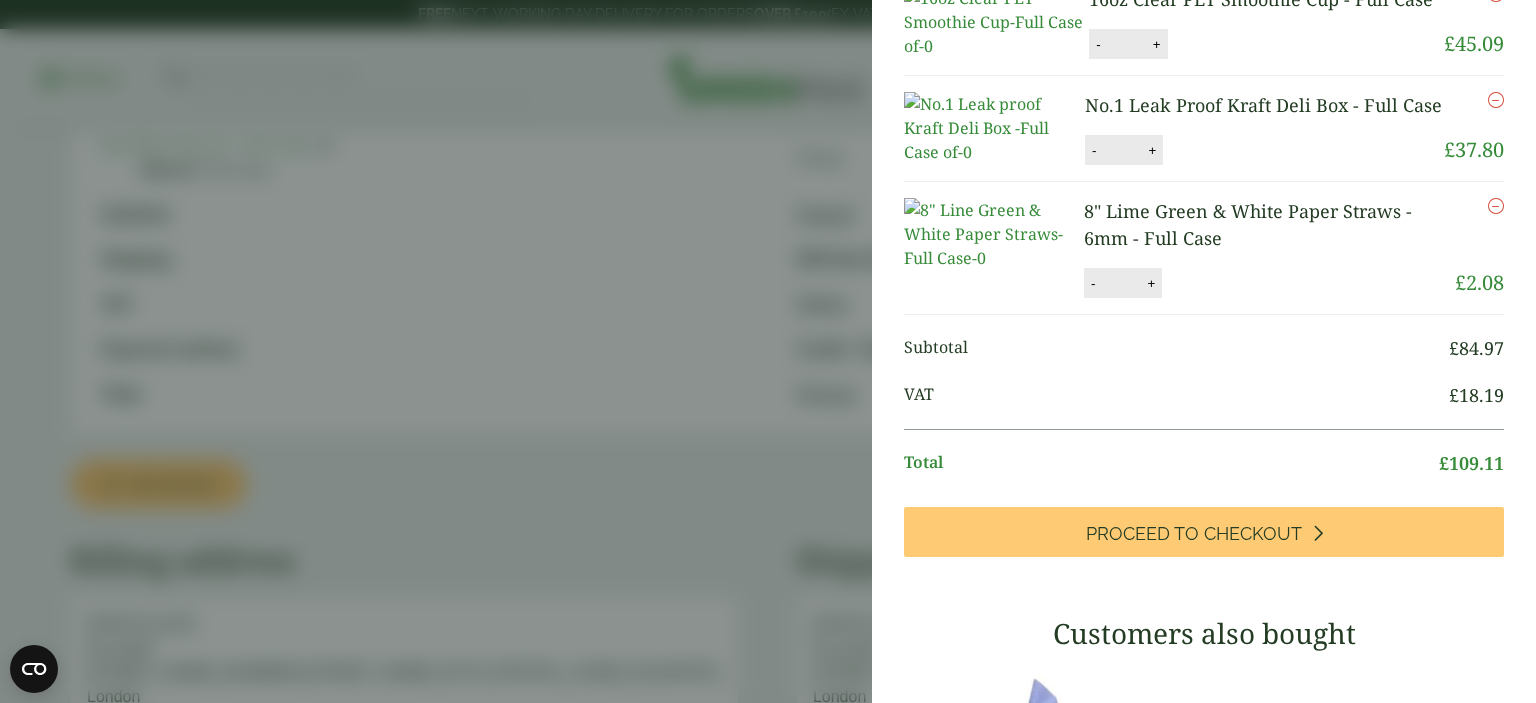 scroll, scrollTop: 64, scrollLeft: 0, axis: vertical 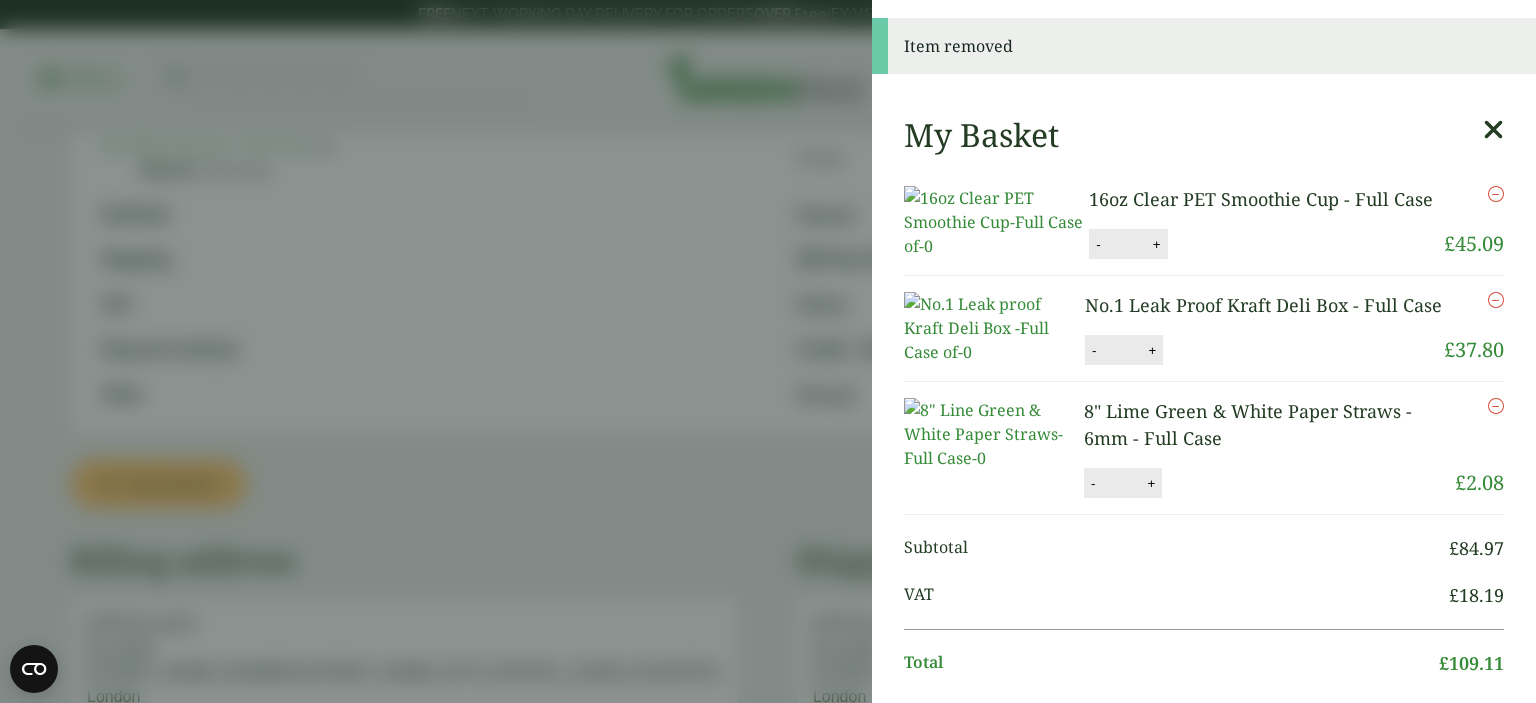 click at bounding box center [1496, 194] 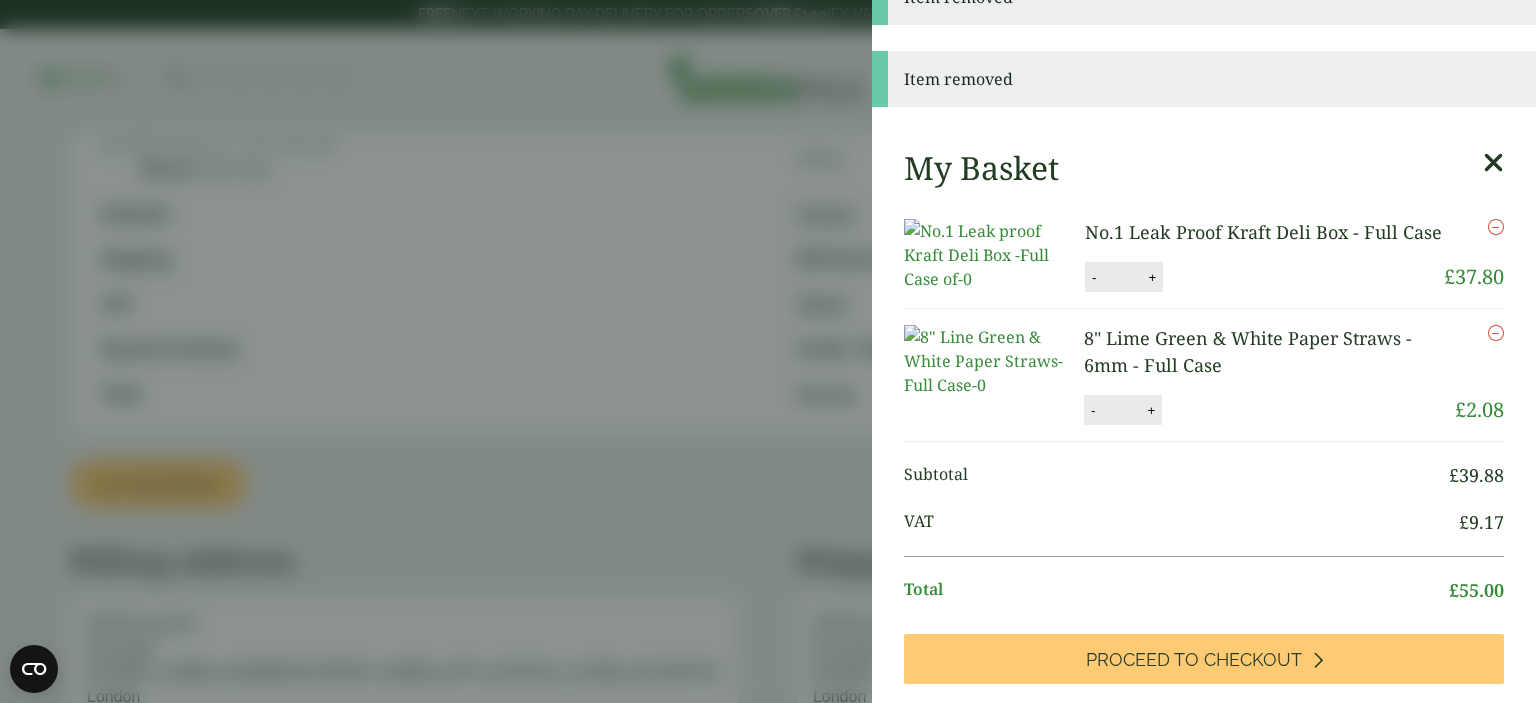 scroll, scrollTop: 146, scrollLeft: 0, axis: vertical 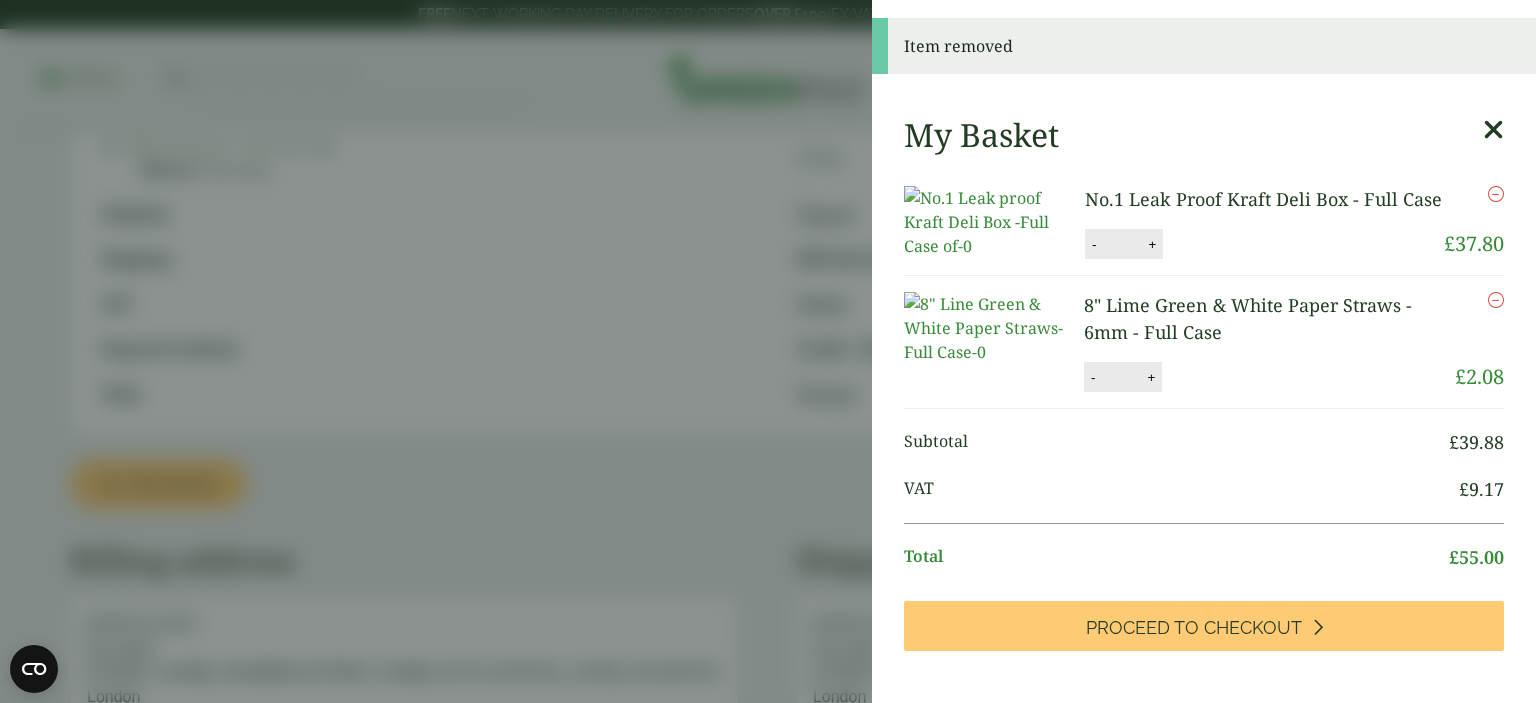 click at bounding box center [1496, 194] 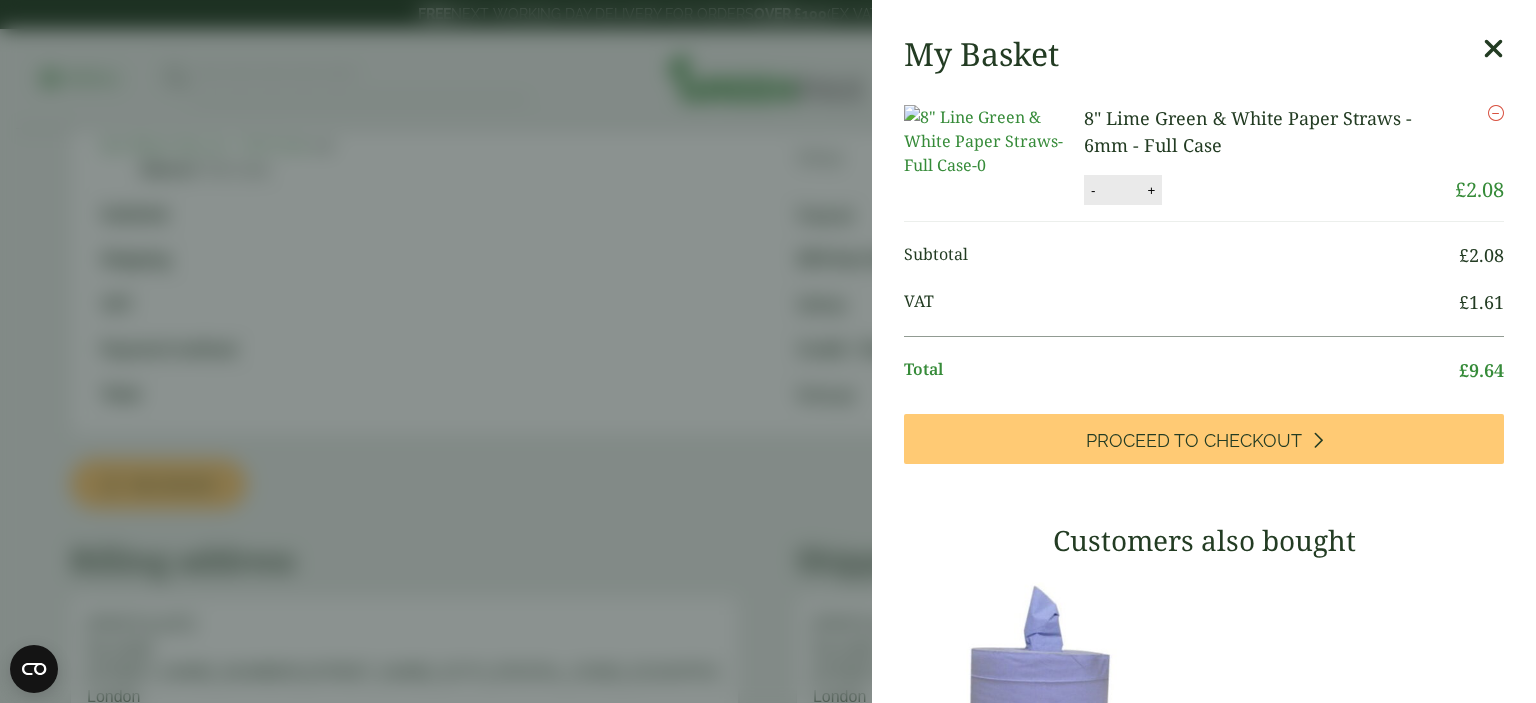 scroll, scrollTop: 228, scrollLeft: 0, axis: vertical 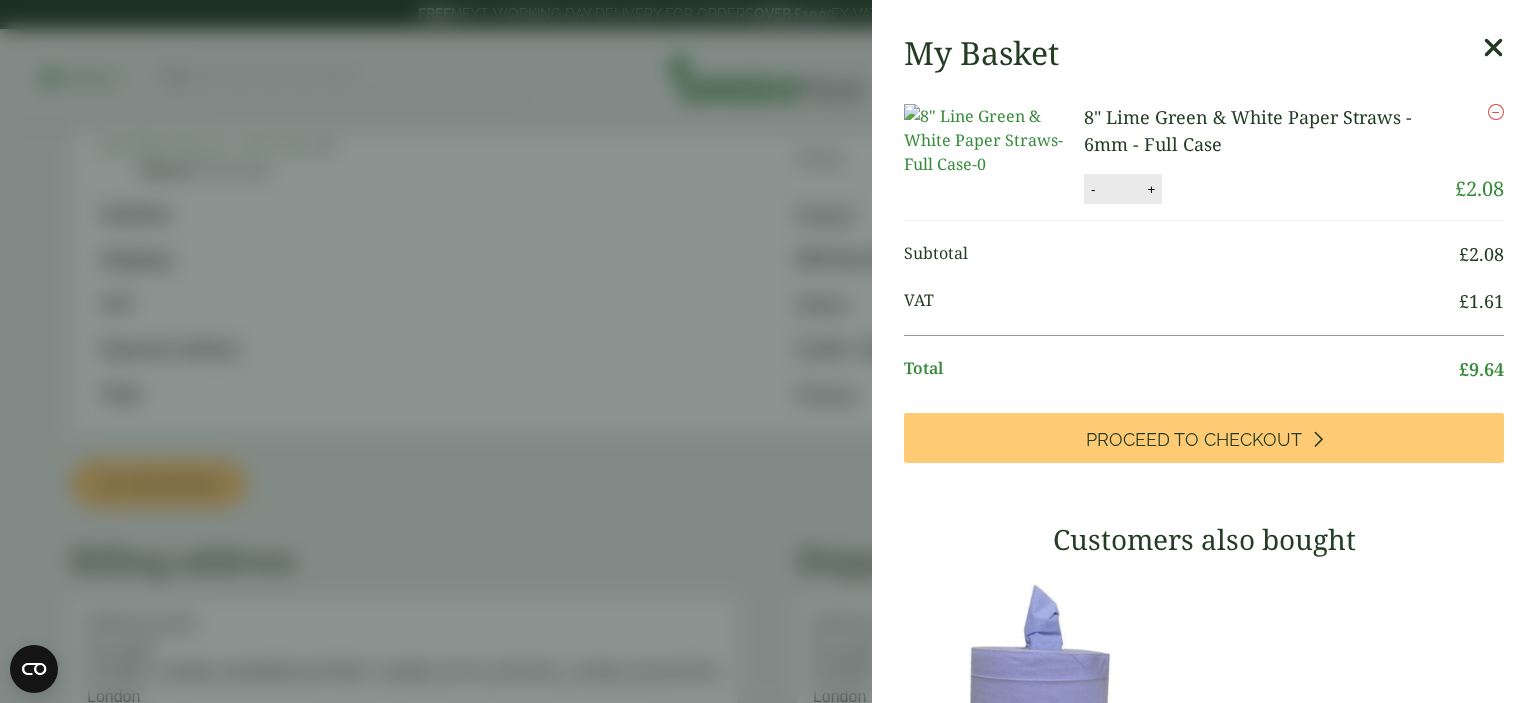 click at bounding box center (1496, 112) 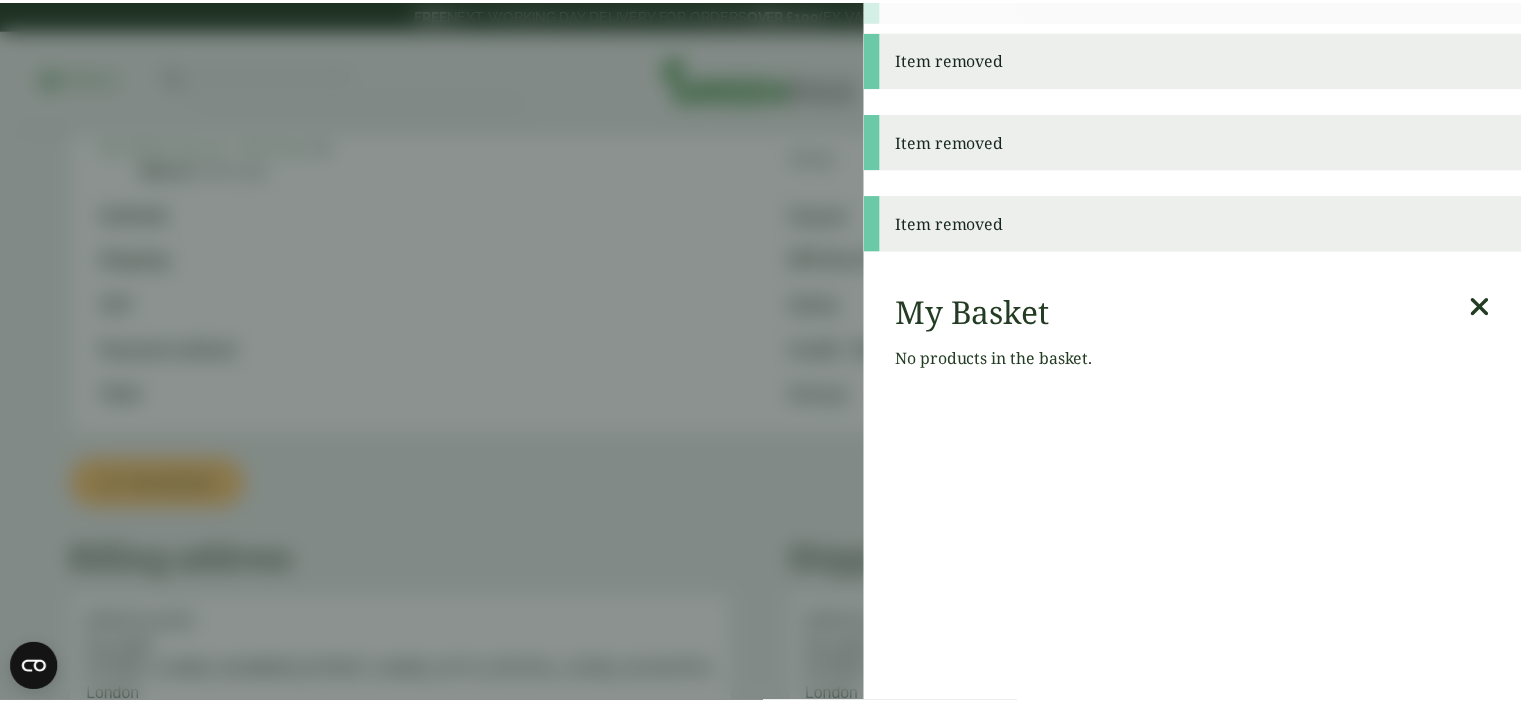 scroll, scrollTop: 0, scrollLeft: 0, axis: both 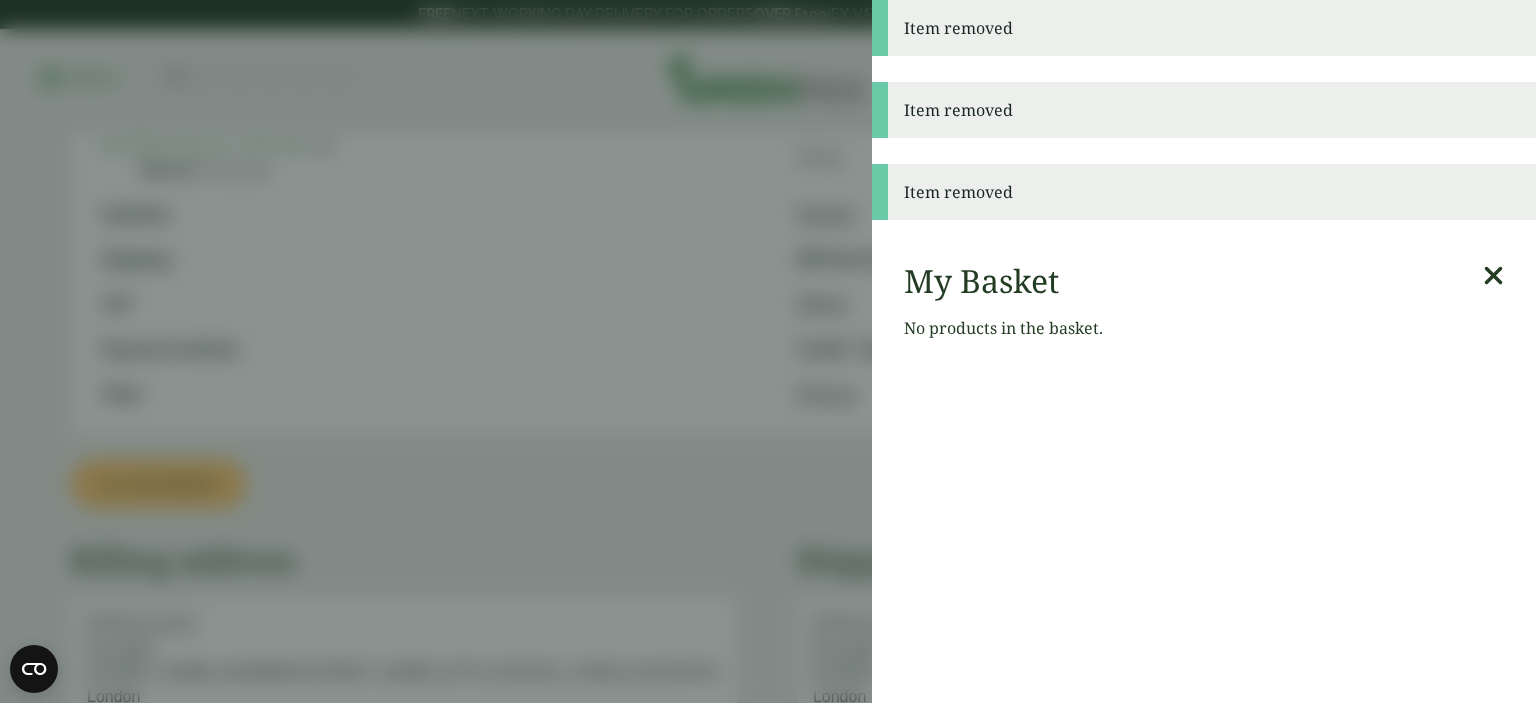 click at bounding box center (1493, 276) 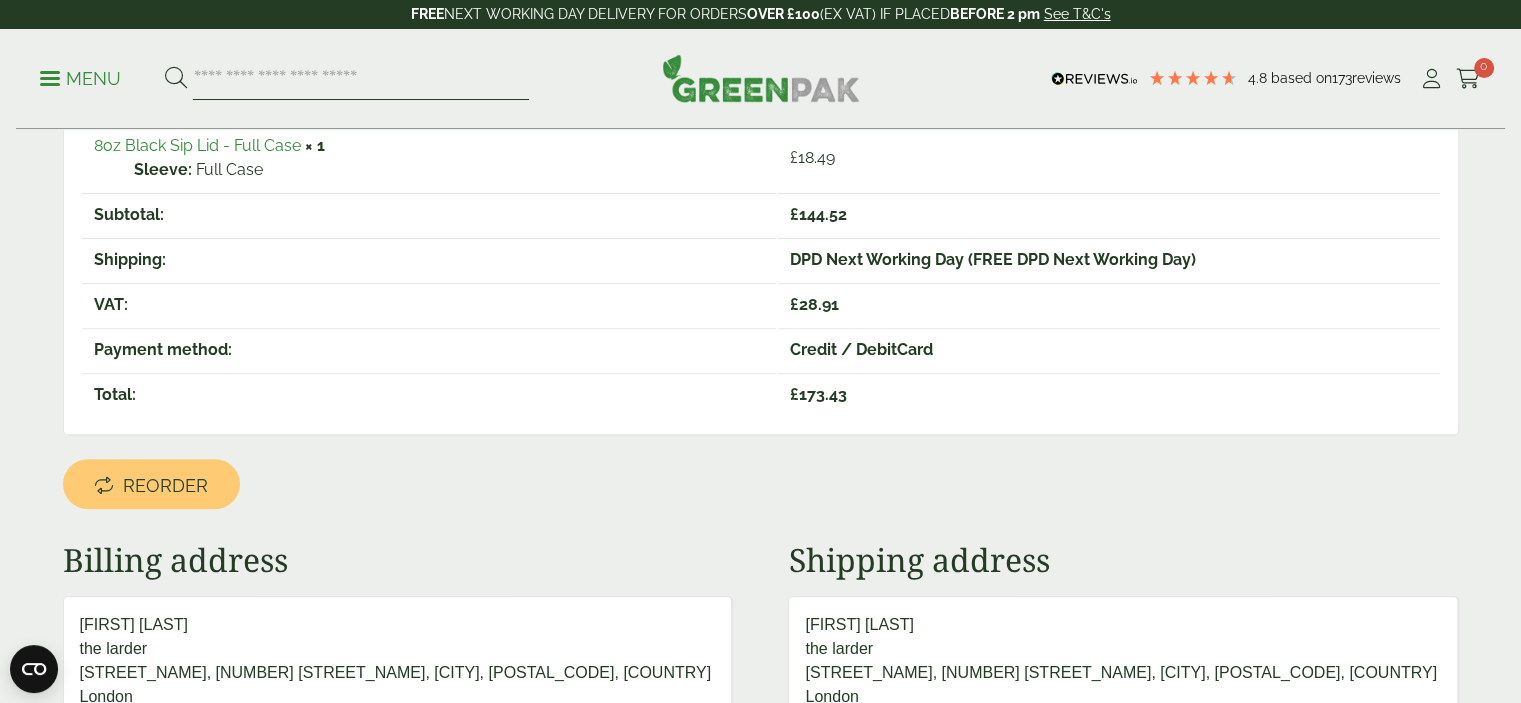click at bounding box center [361, 79] 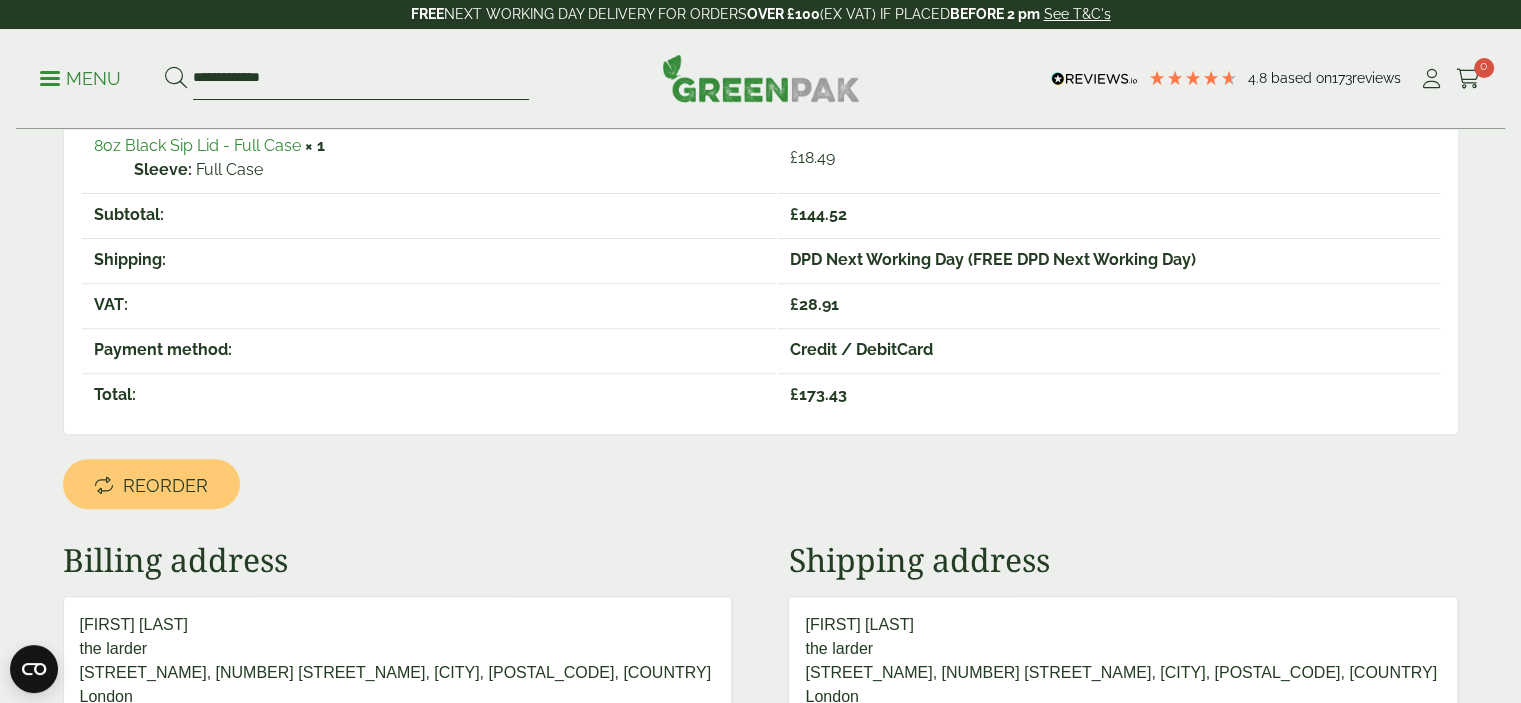 type on "**********" 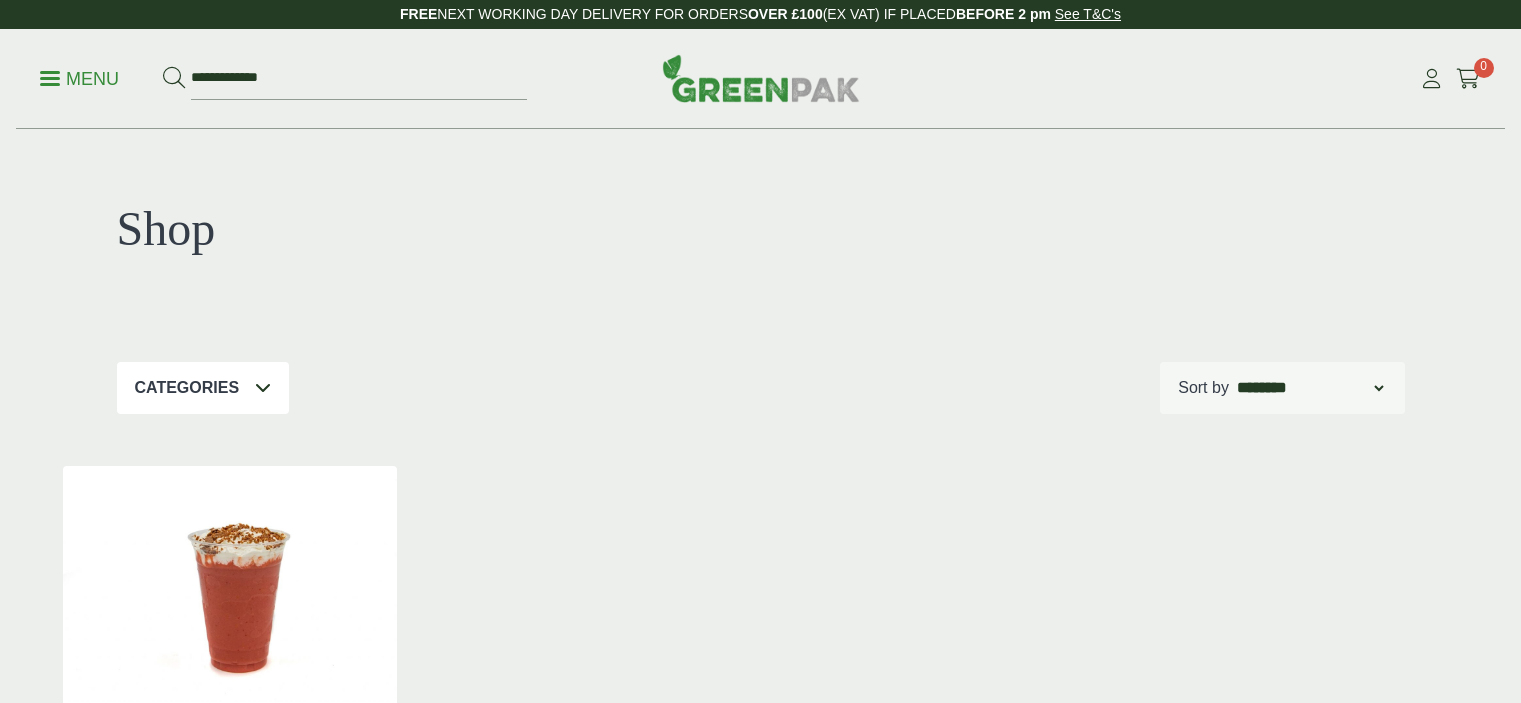 scroll, scrollTop: 0, scrollLeft: 0, axis: both 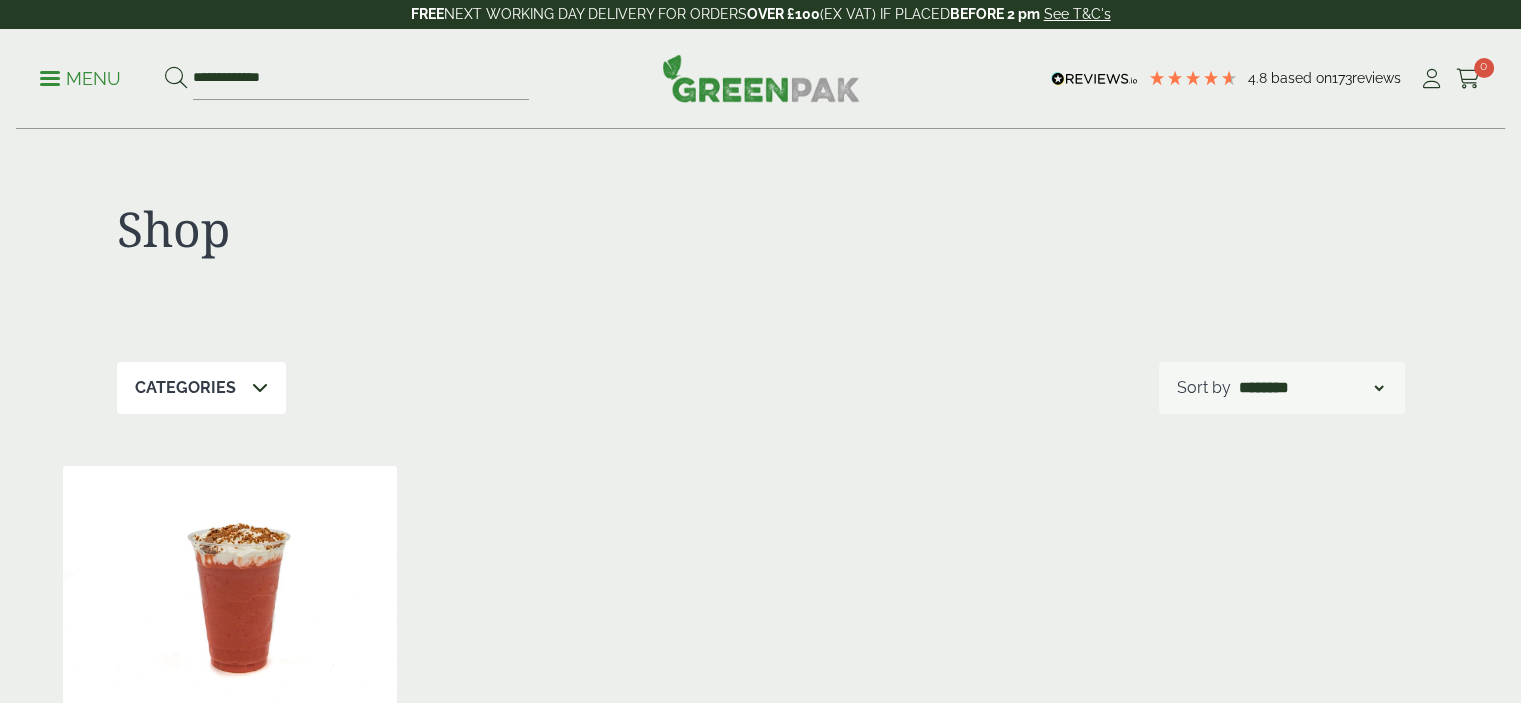 click at bounding box center [230, 591] 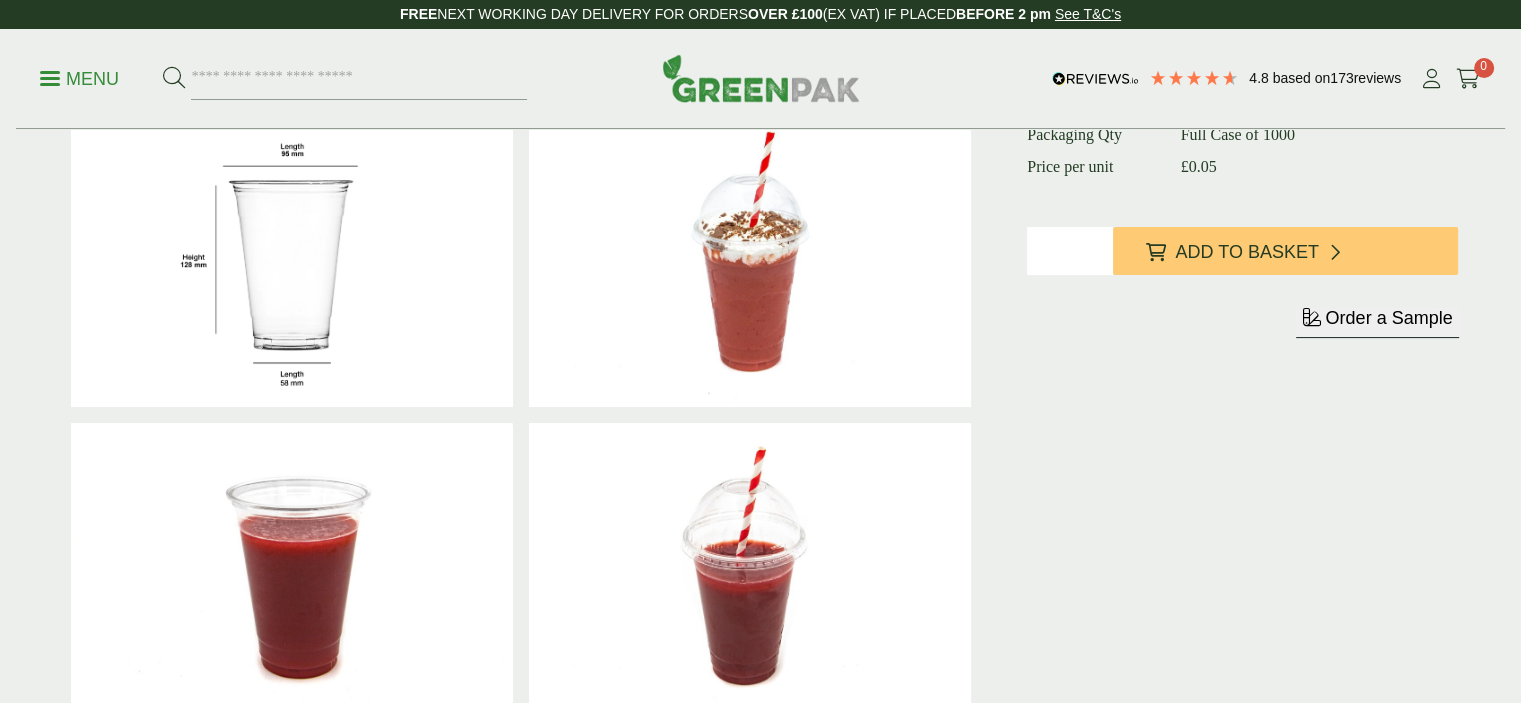 scroll, scrollTop: 672, scrollLeft: 0, axis: vertical 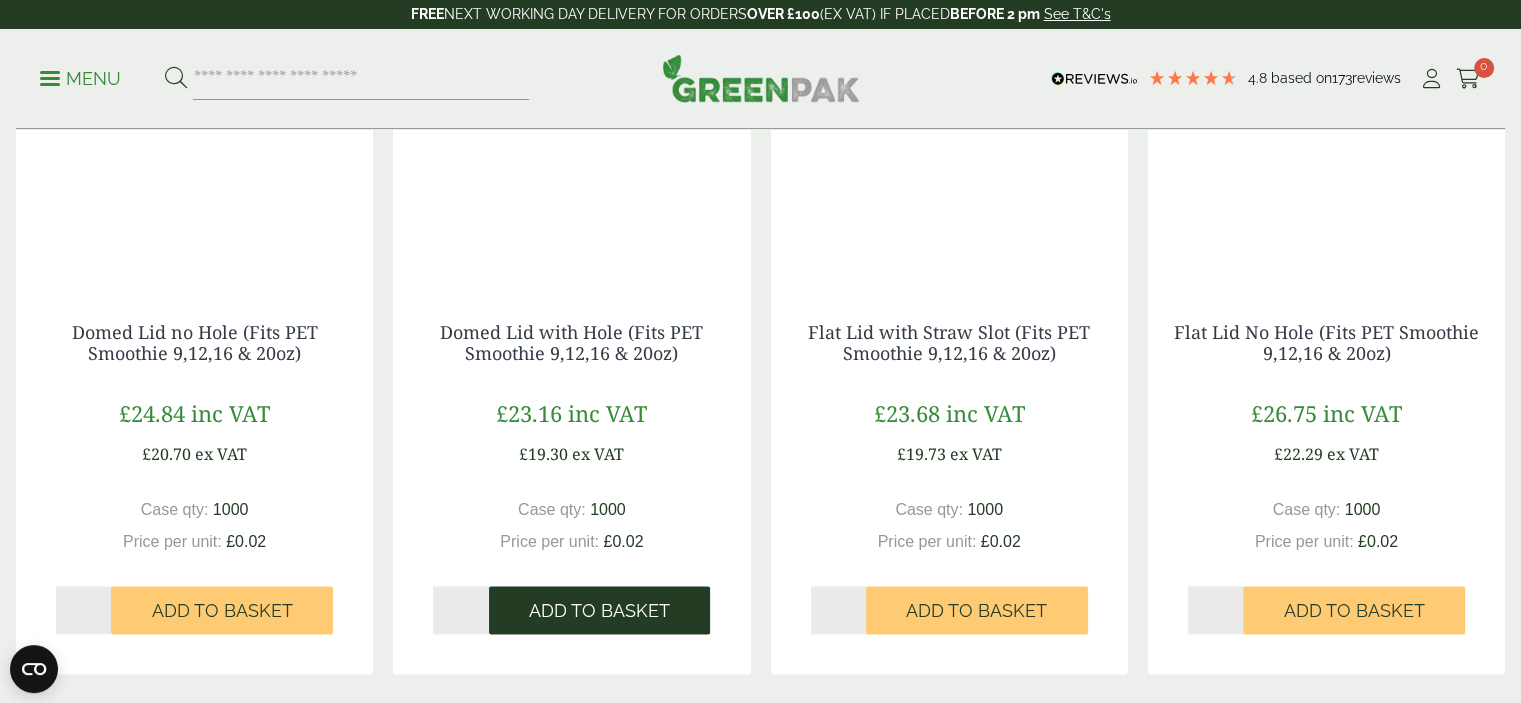 click on "Add to Basket" at bounding box center (599, 611) 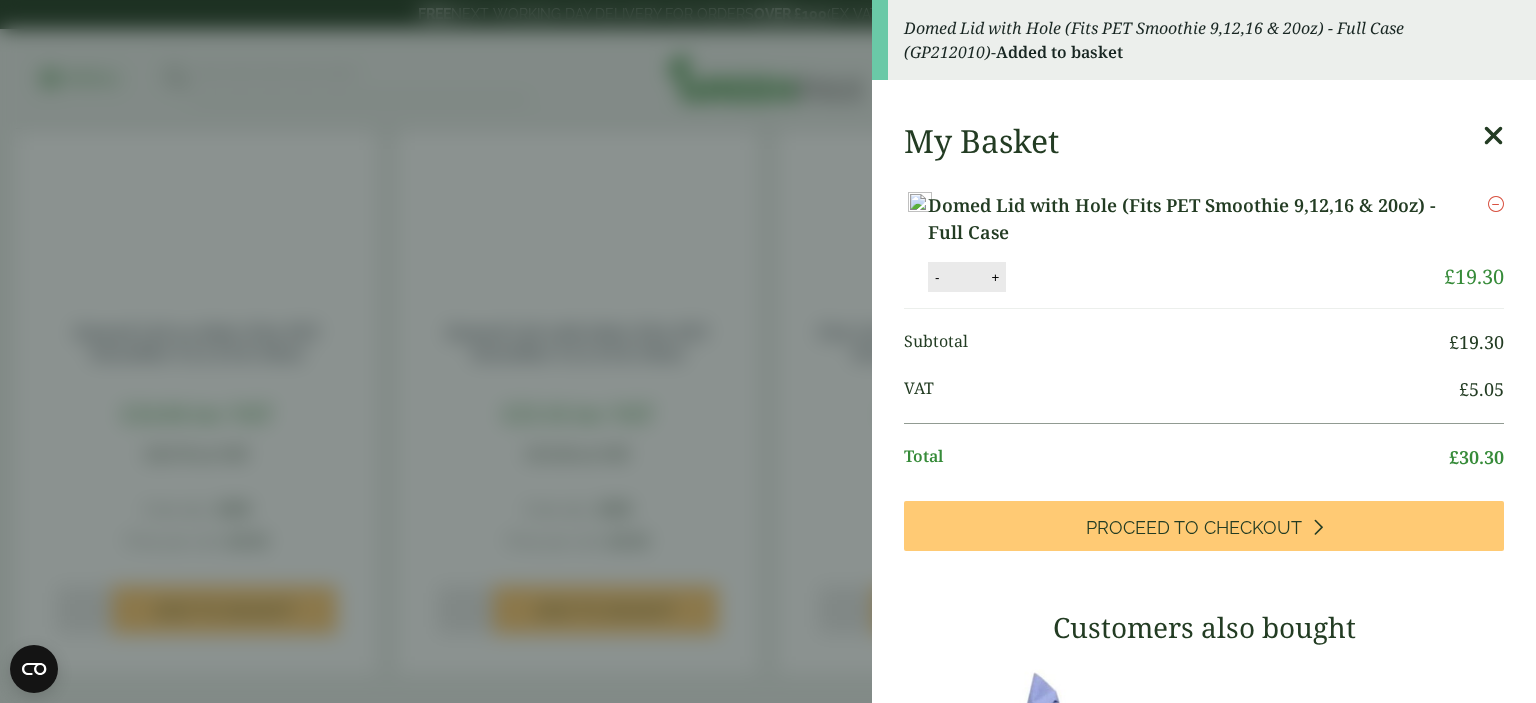 click at bounding box center (1493, 136) 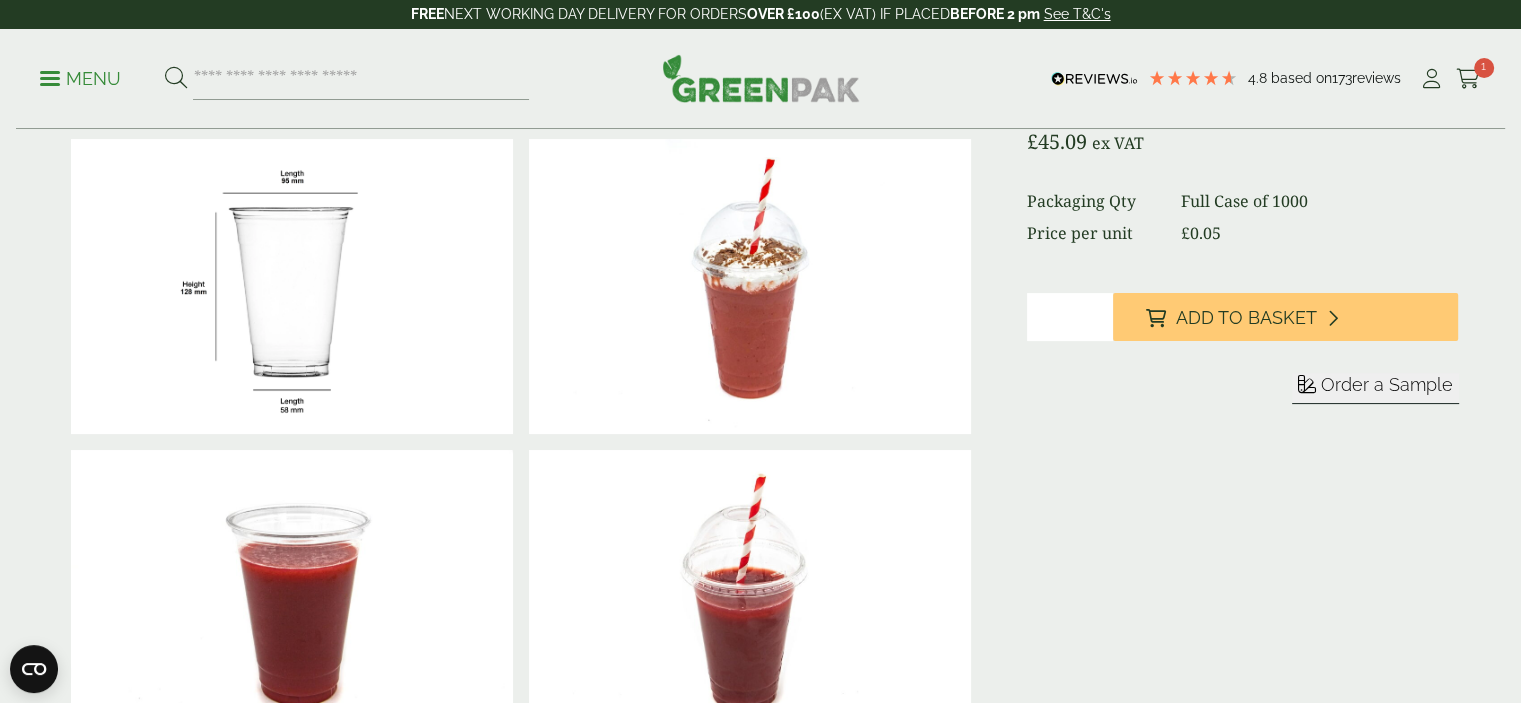 scroll, scrollTop: 100, scrollLeft: 0, axis: vertical 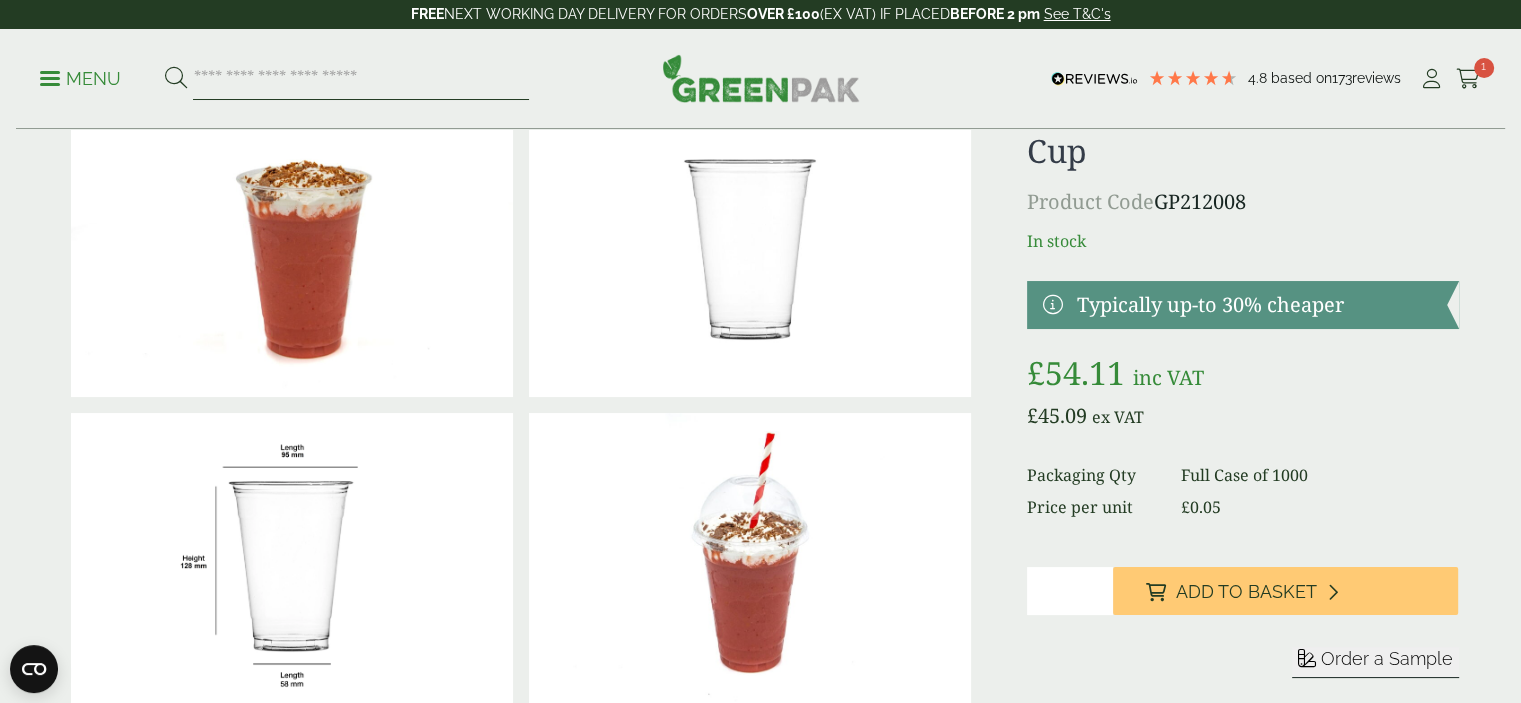 click at bounding box center [361, 79] 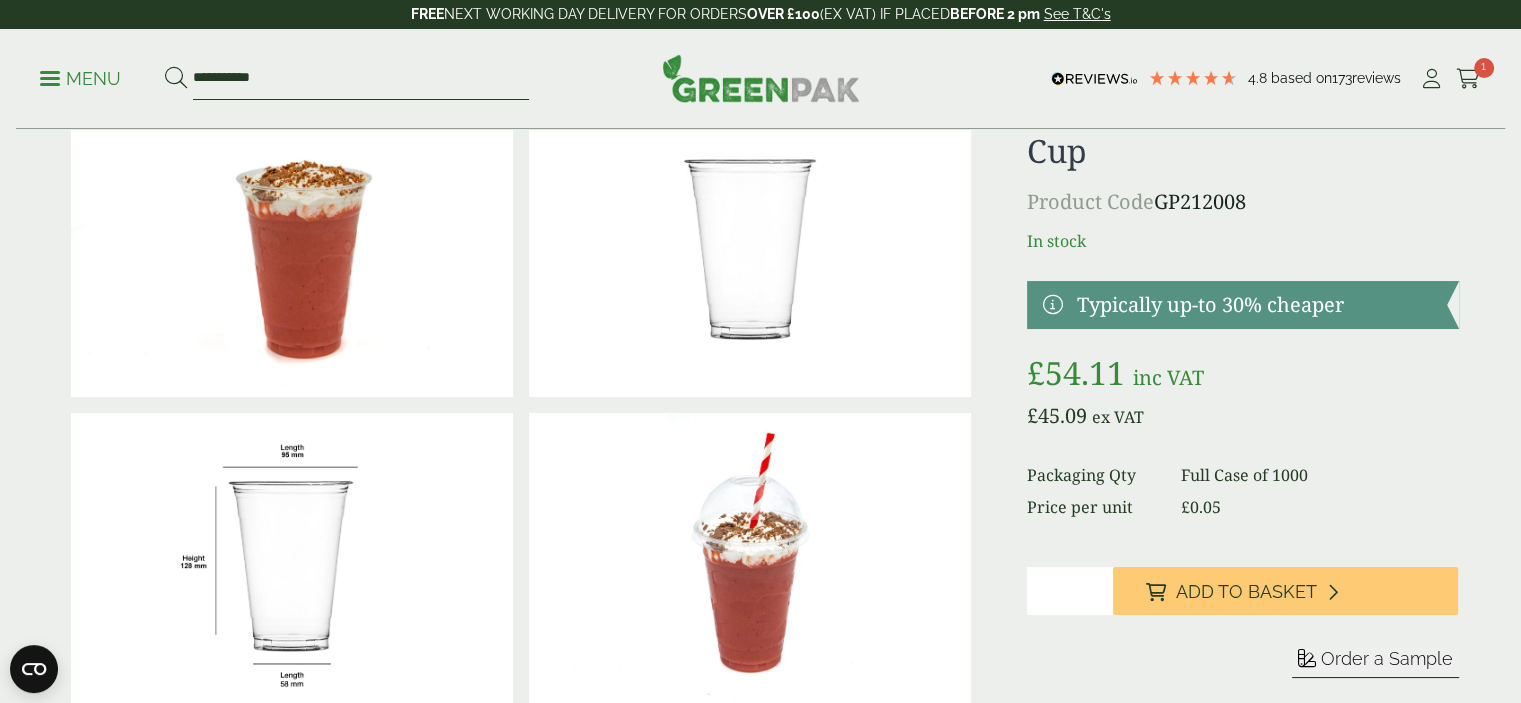 type on "**********" 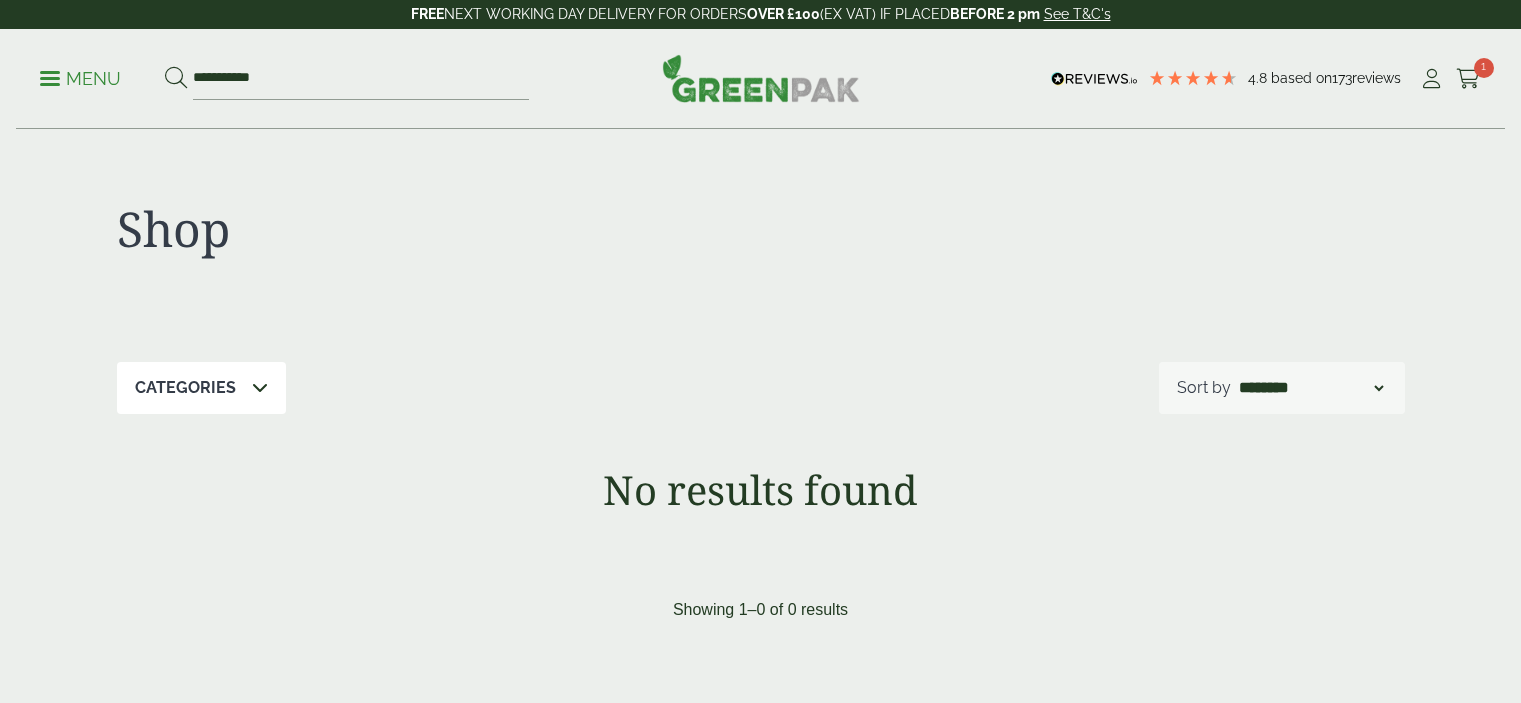 scroll, scrollTop: 0, scrollLeft: 0, axis: both 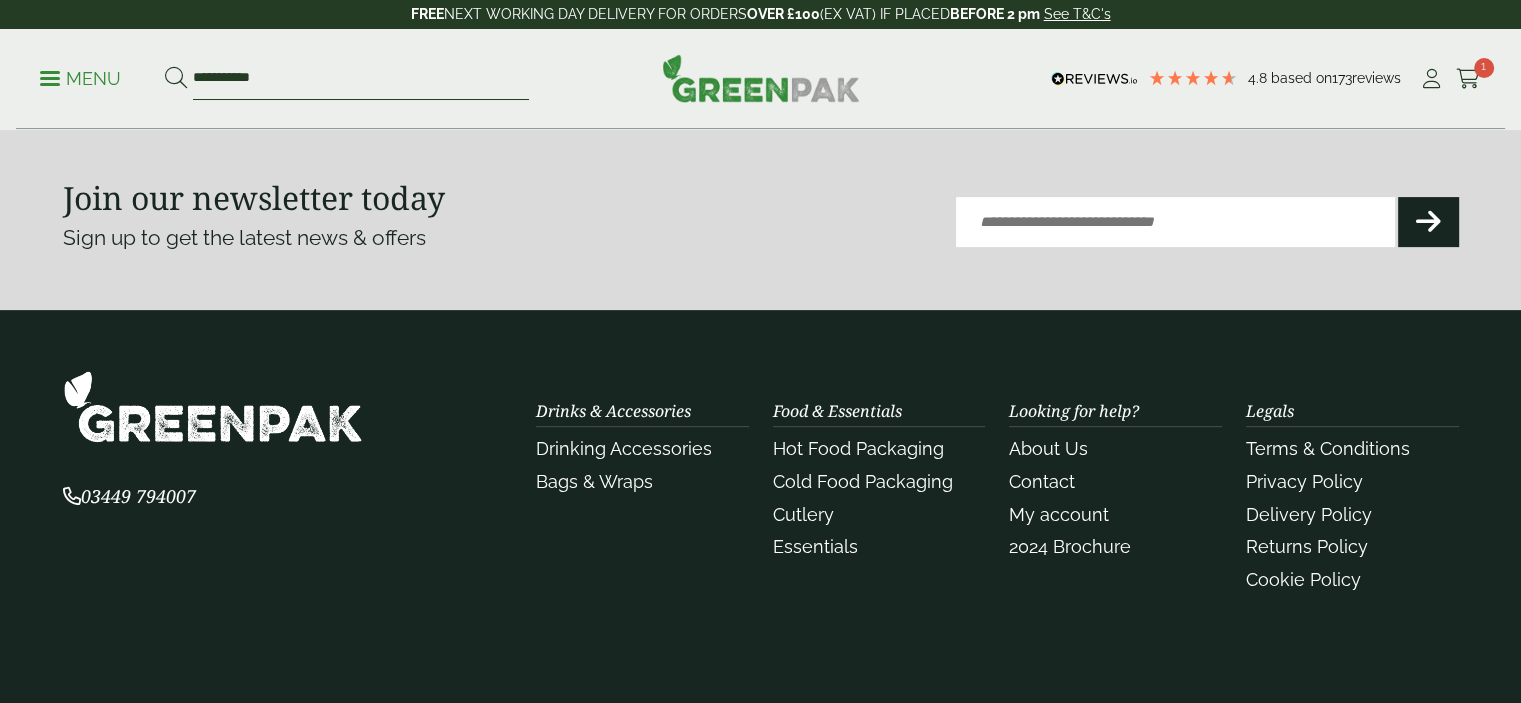 drag, startPoint x: 239, startPoint y: 77, endPoint x: 500, endPoint y: 129, distance: 266.12967 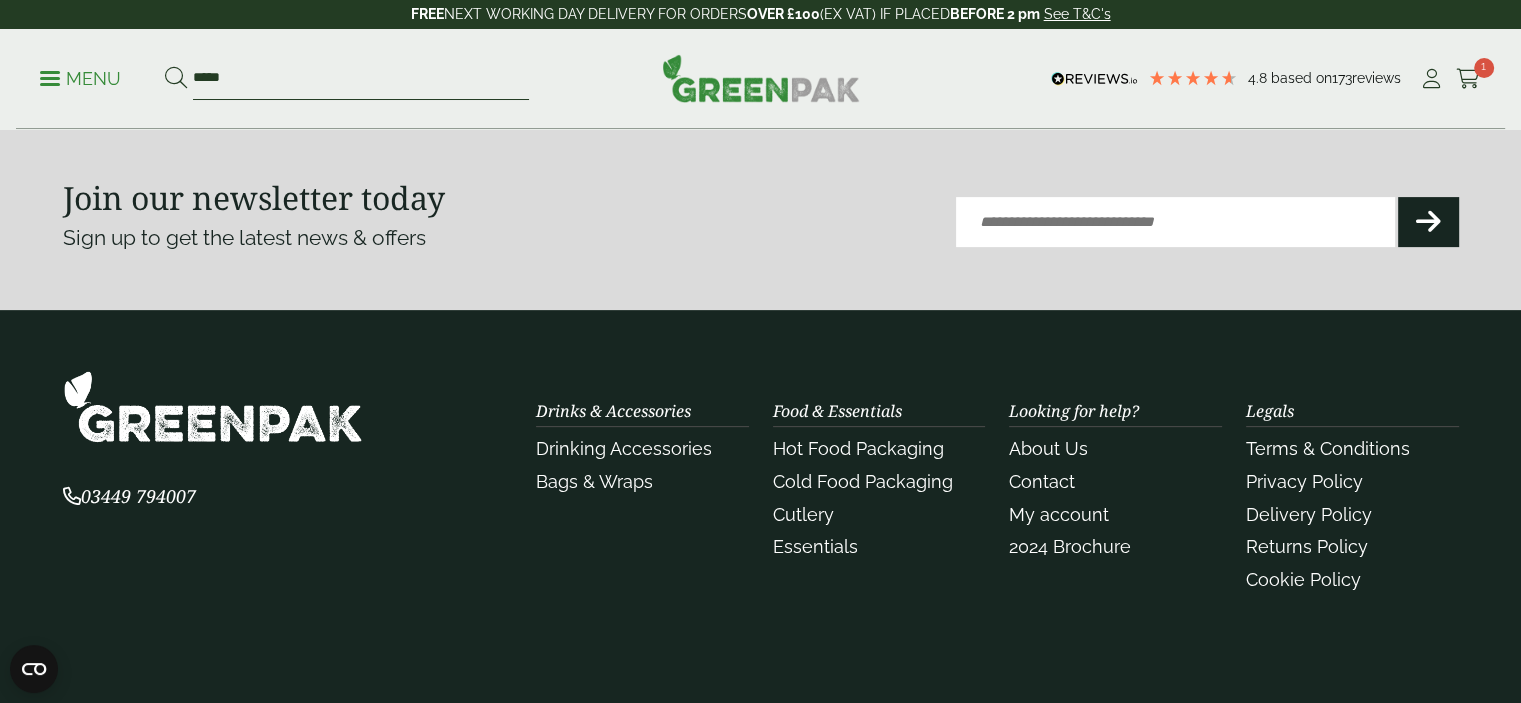 type on "*****" 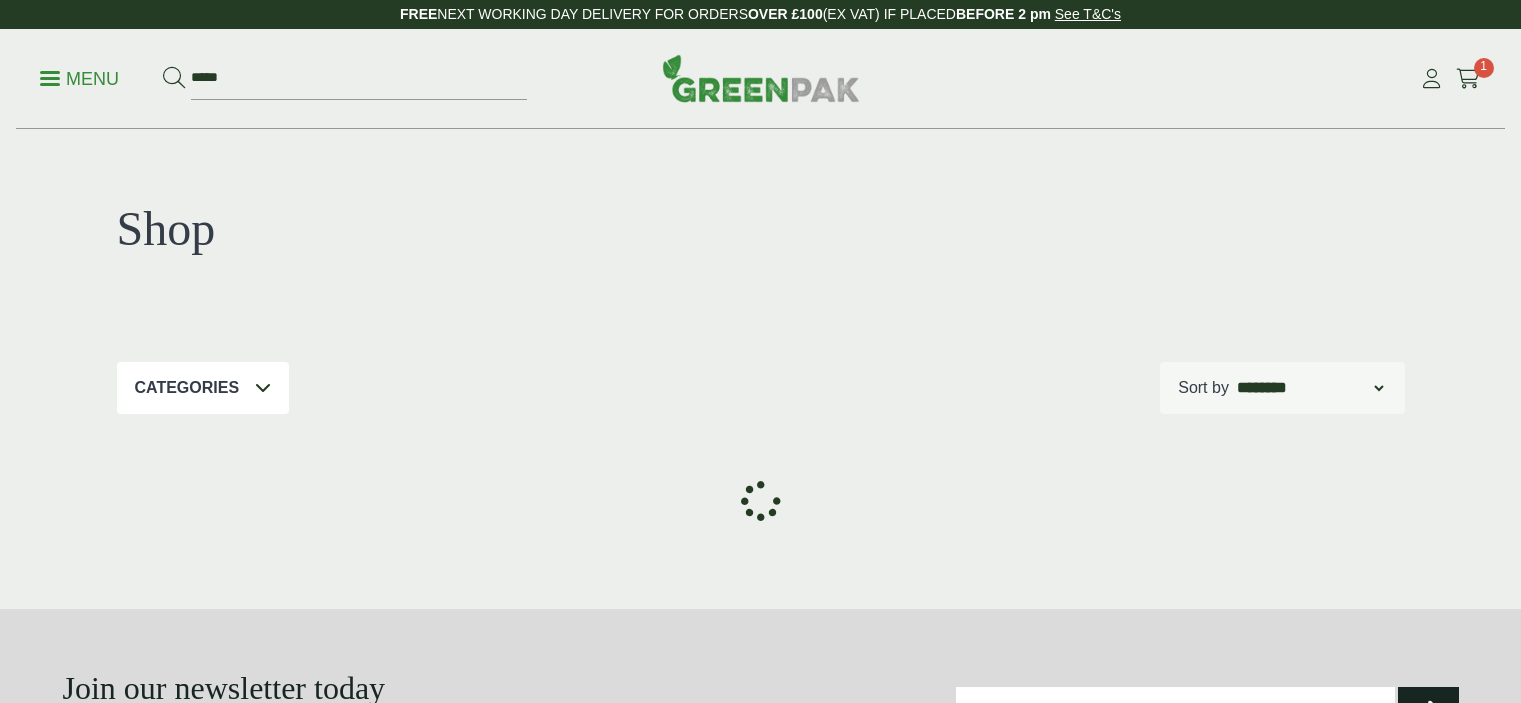 scroll, scrollTop: 0, scrollLeft: 0, axis: both 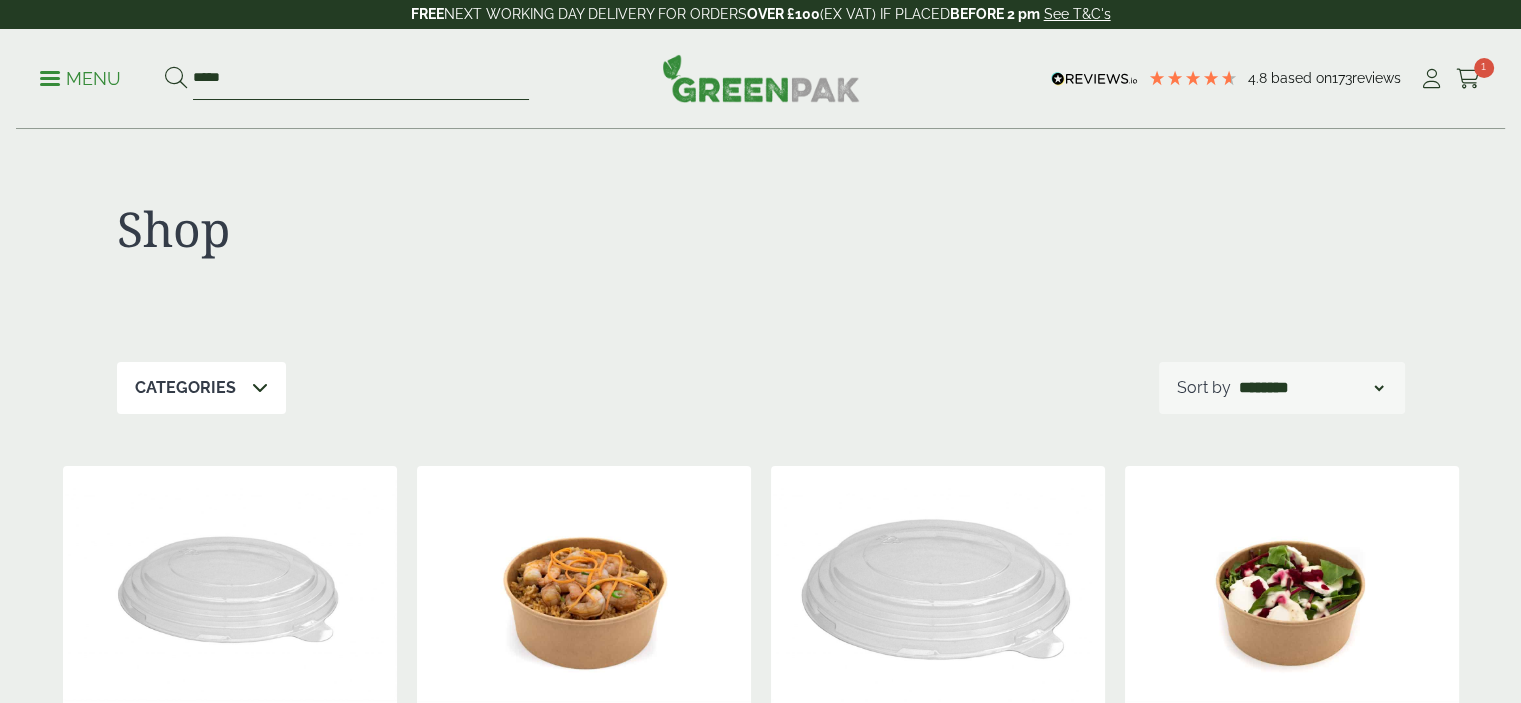 drag, startPoint x: 252, startPoint y: 69, endPoint x: 76, endPoint y: 27, distance: 180.94199 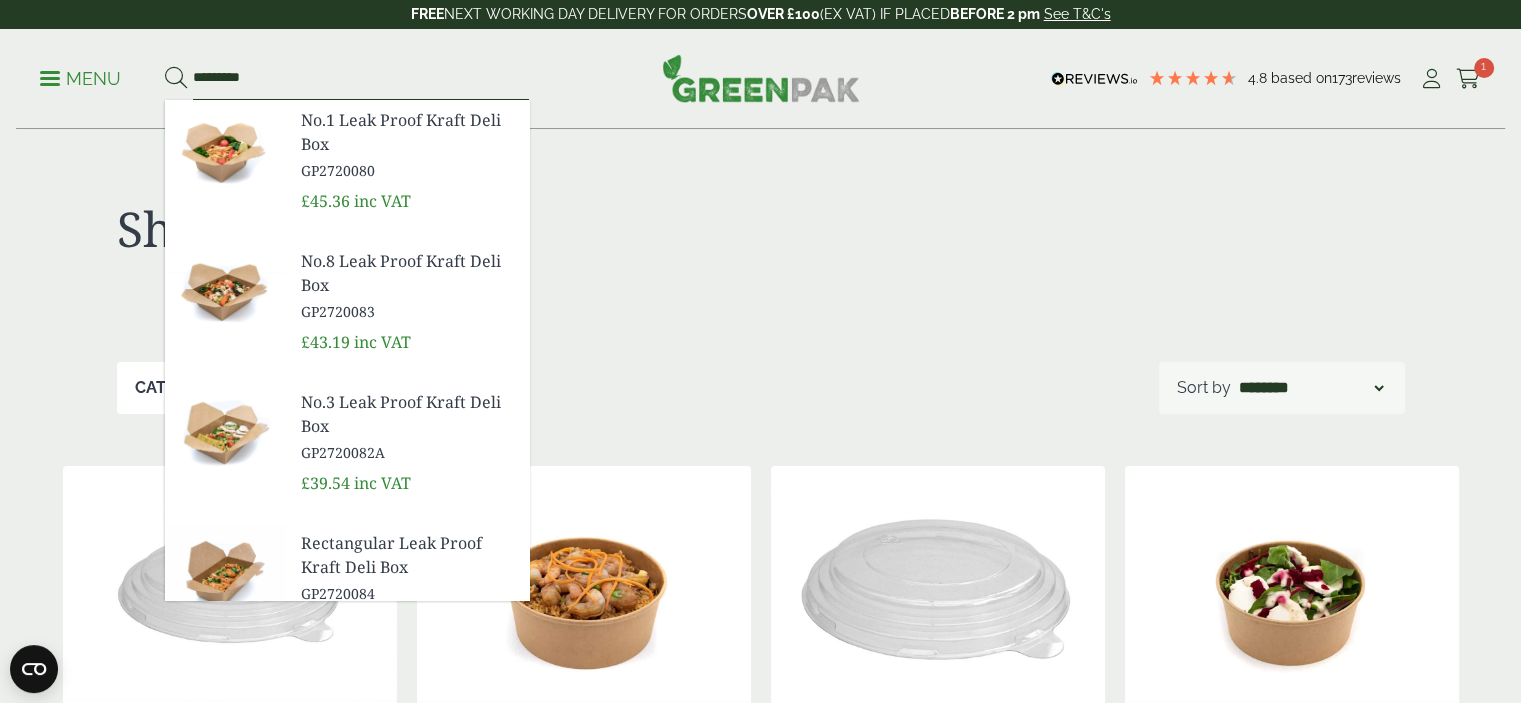 type on "*********" 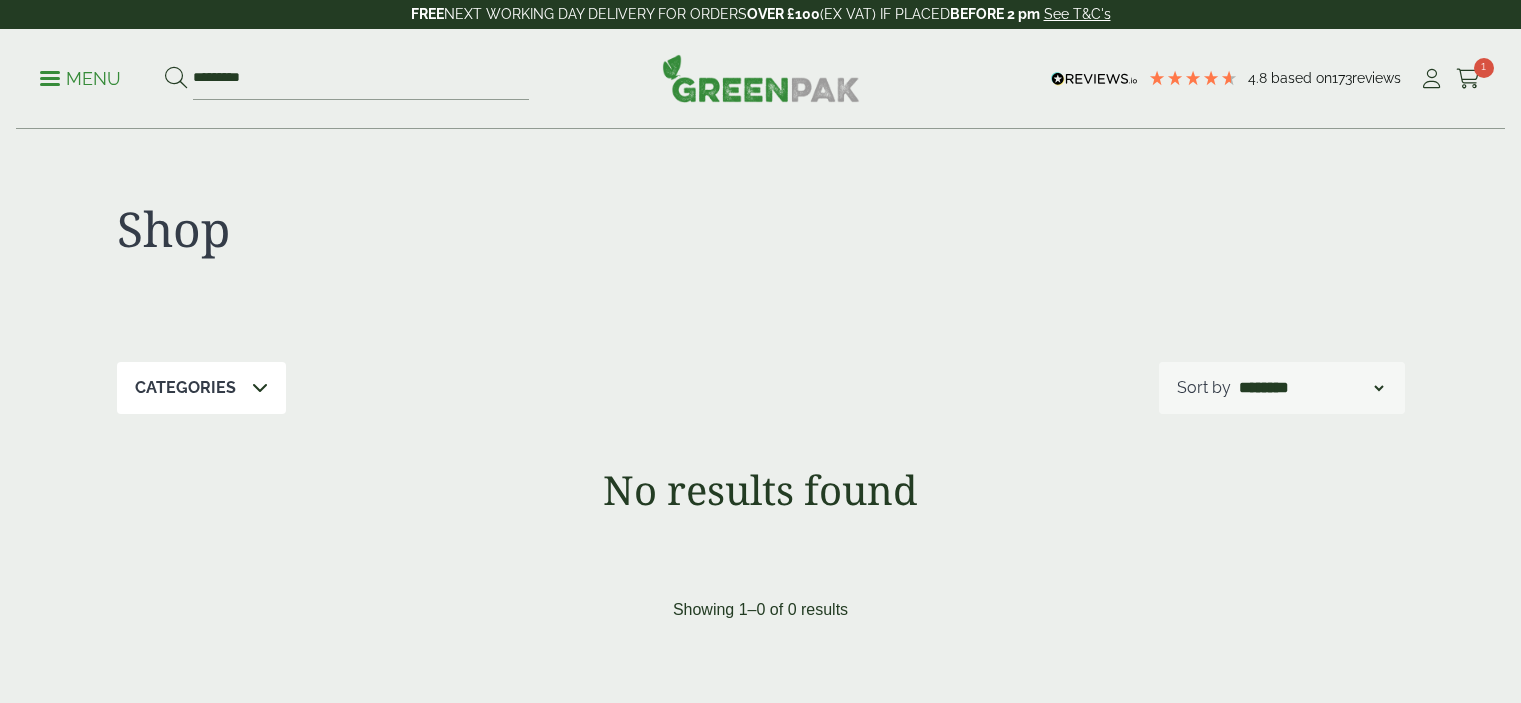 scroll, scrollTop: 595, scrollLeft: 0, axis: vertical 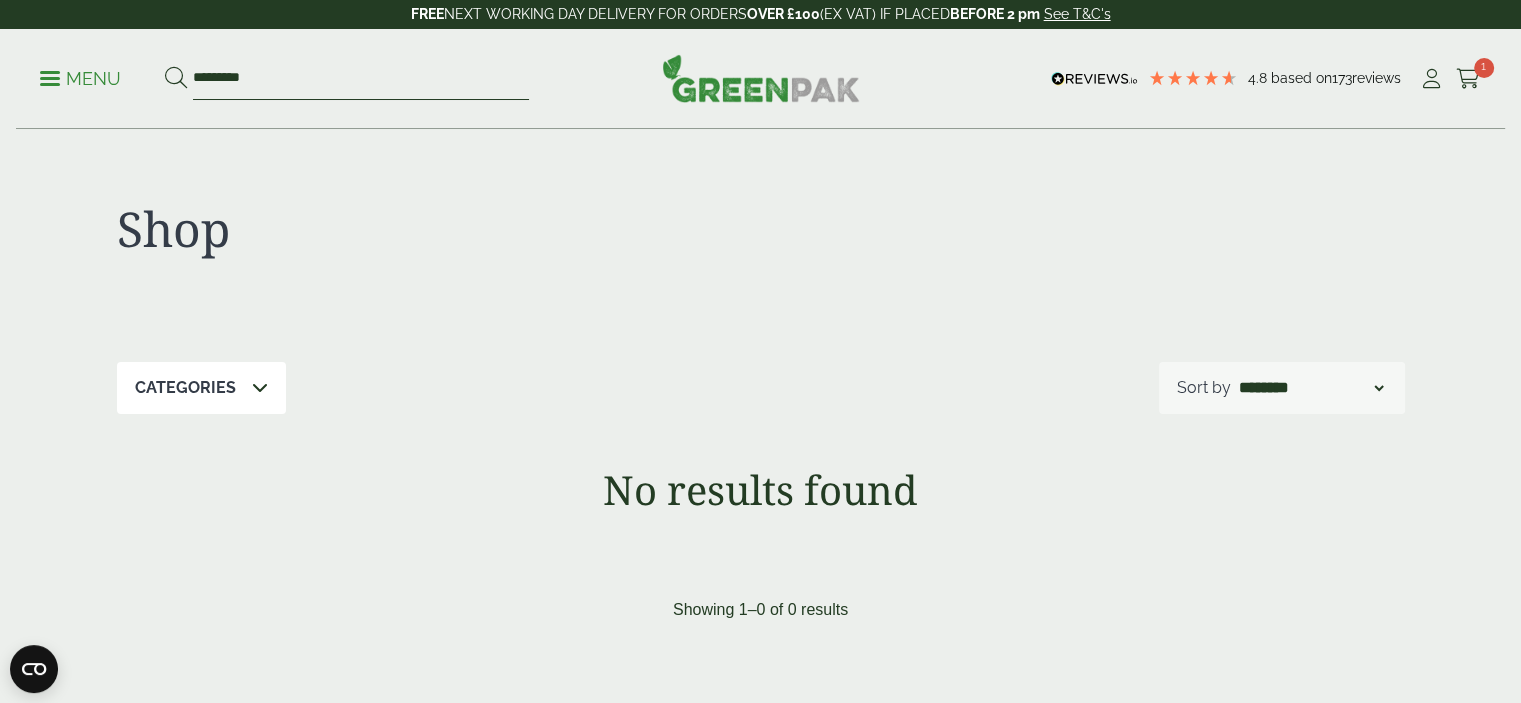 drag, startPoint x: 240, startPoint y: 77, endPoint x: 464, endPoint y: 124, distance: 228.8777 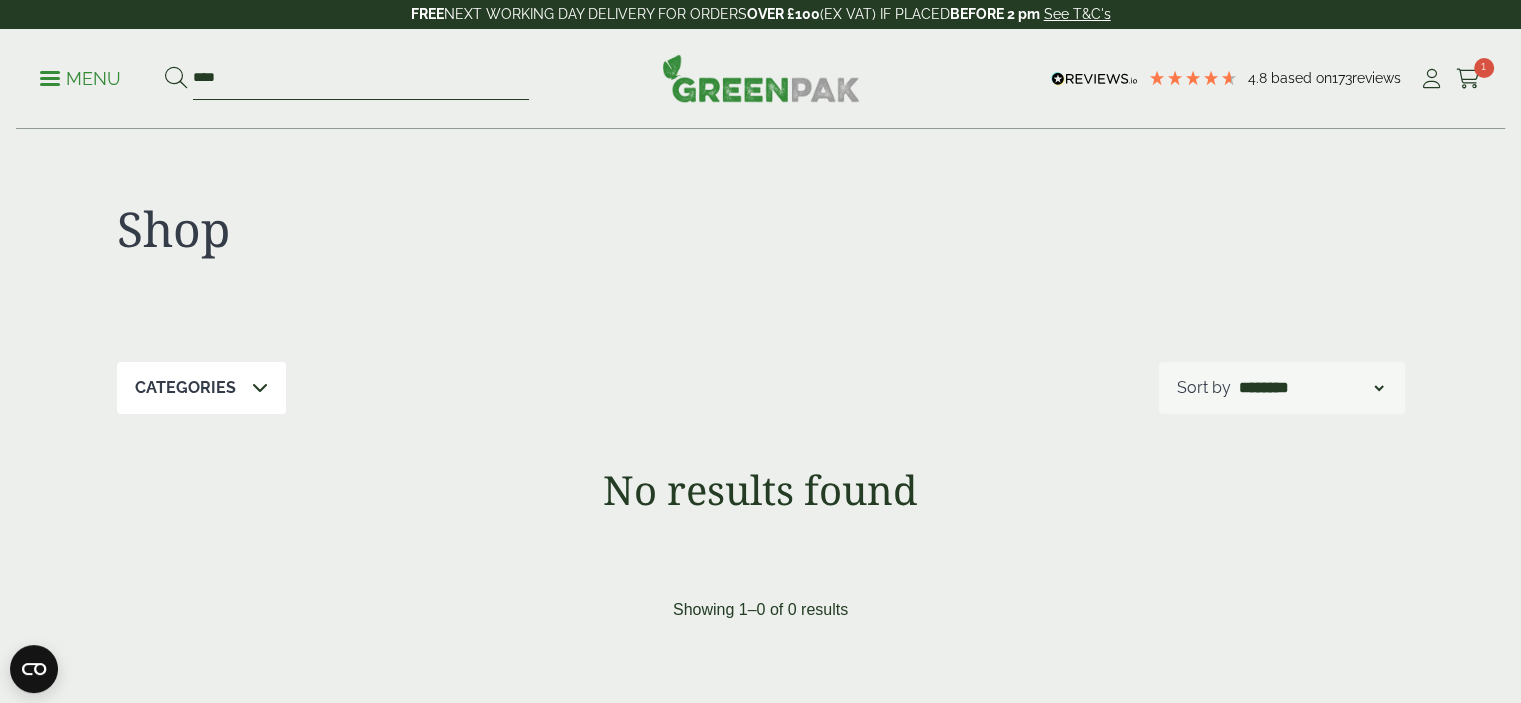 type on "****" 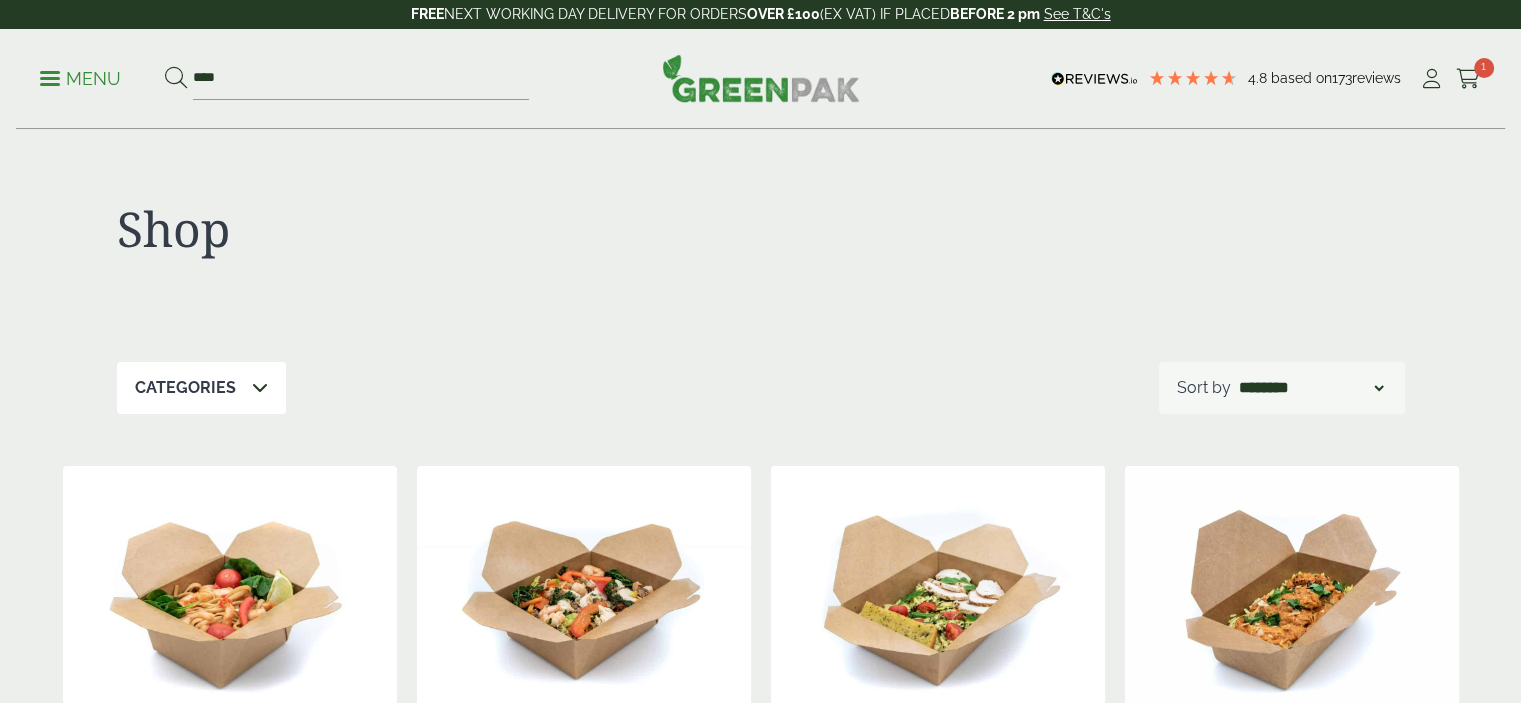 scroll, scrollTop: 400, scrollLeft: 0, axis: vertical 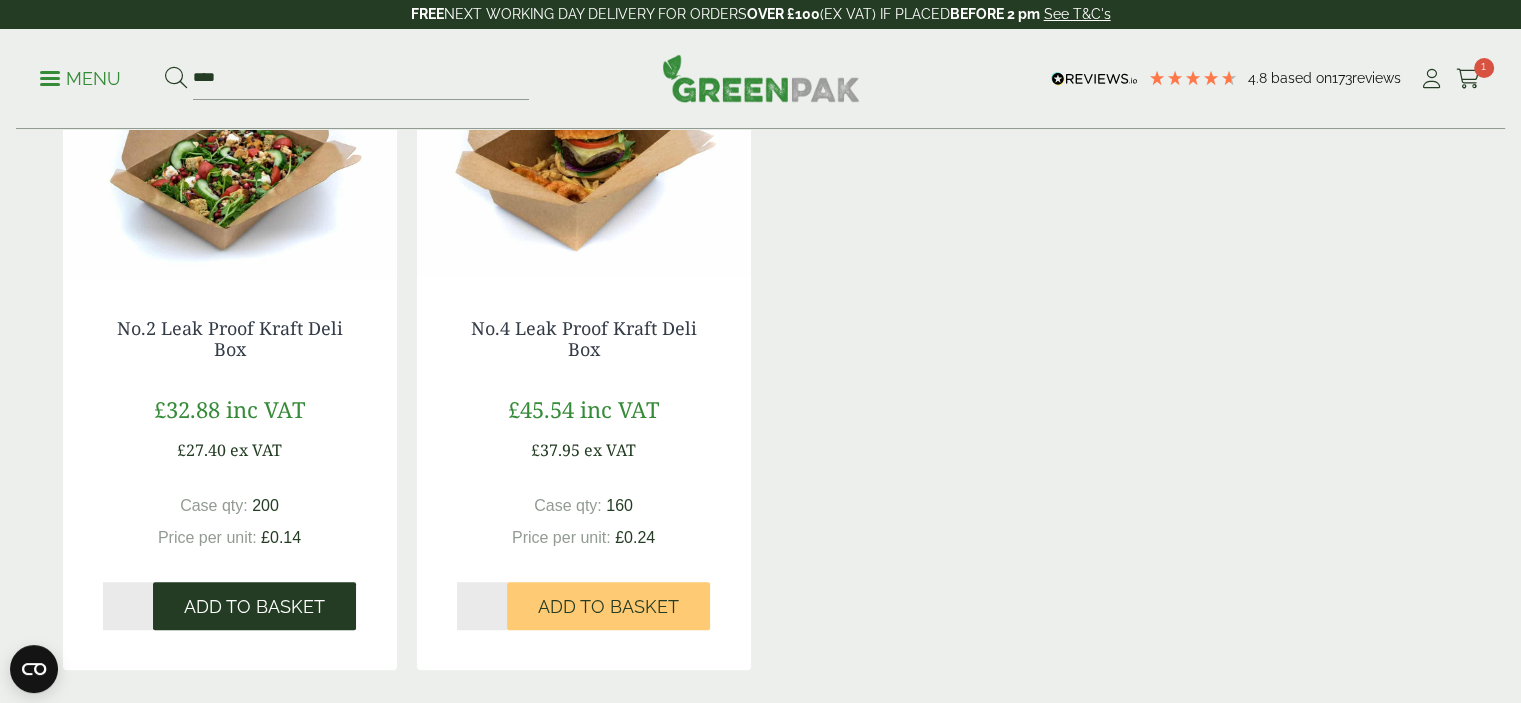 click on "Add to Basket" at bounding box center (254, 607) 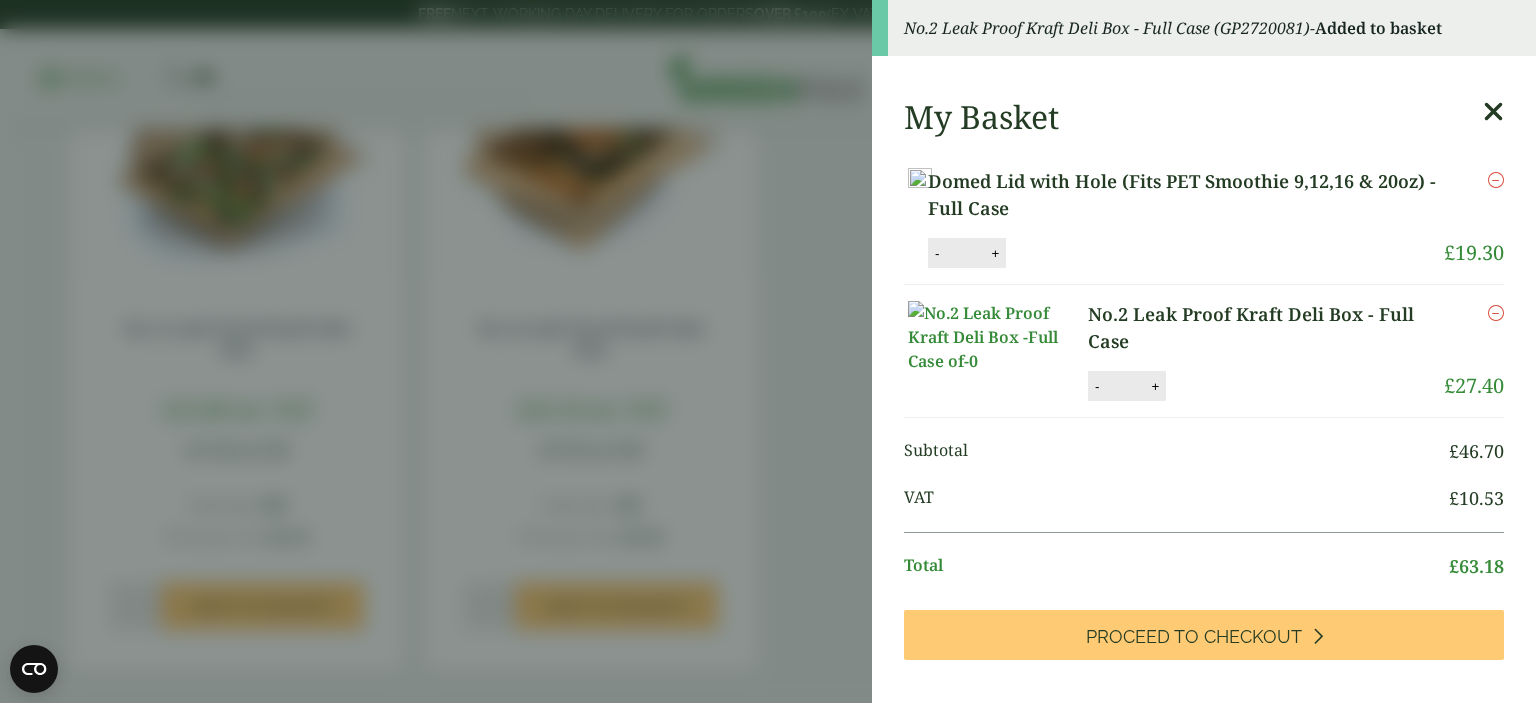 click at bounding box center [1493, 112] 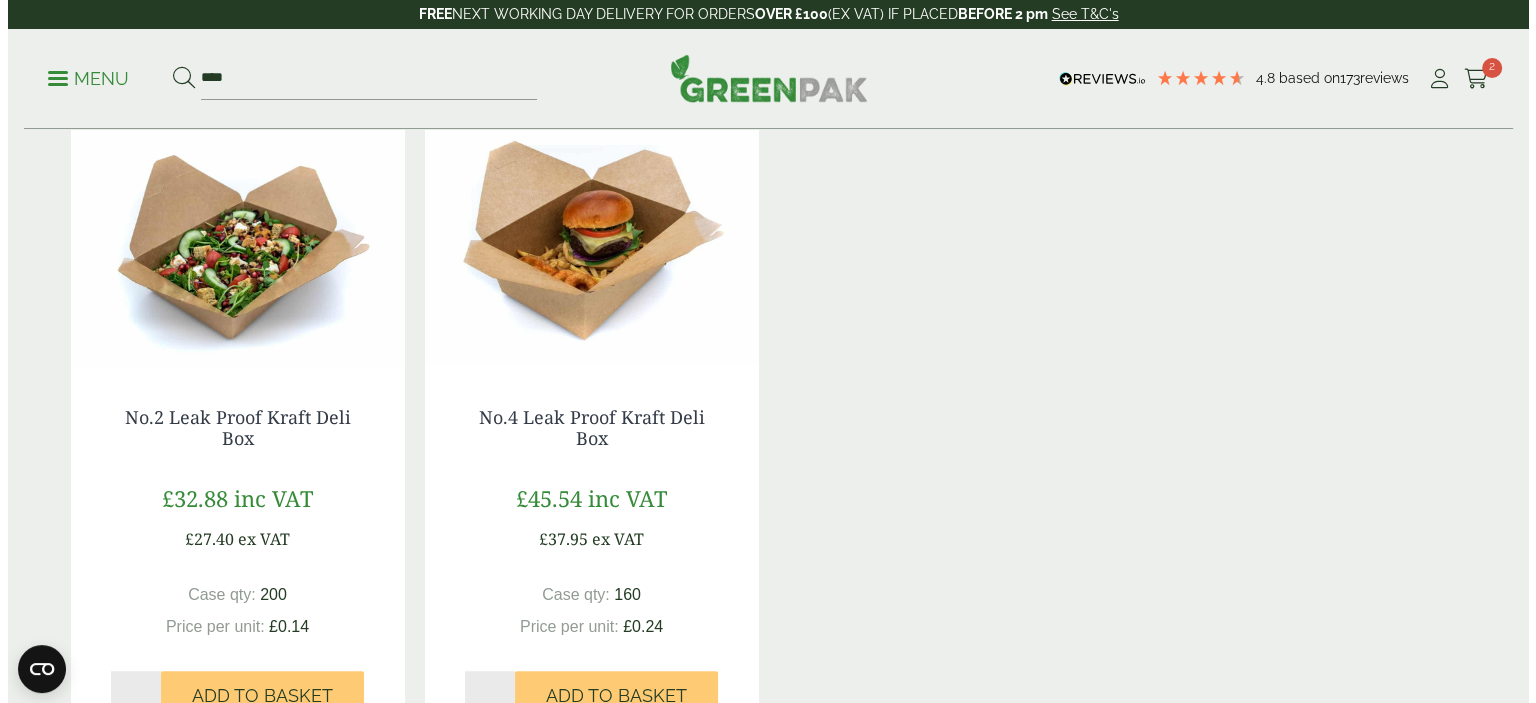 scroll, scrollTop: 800, scrollLeft: 0, axis: vertical 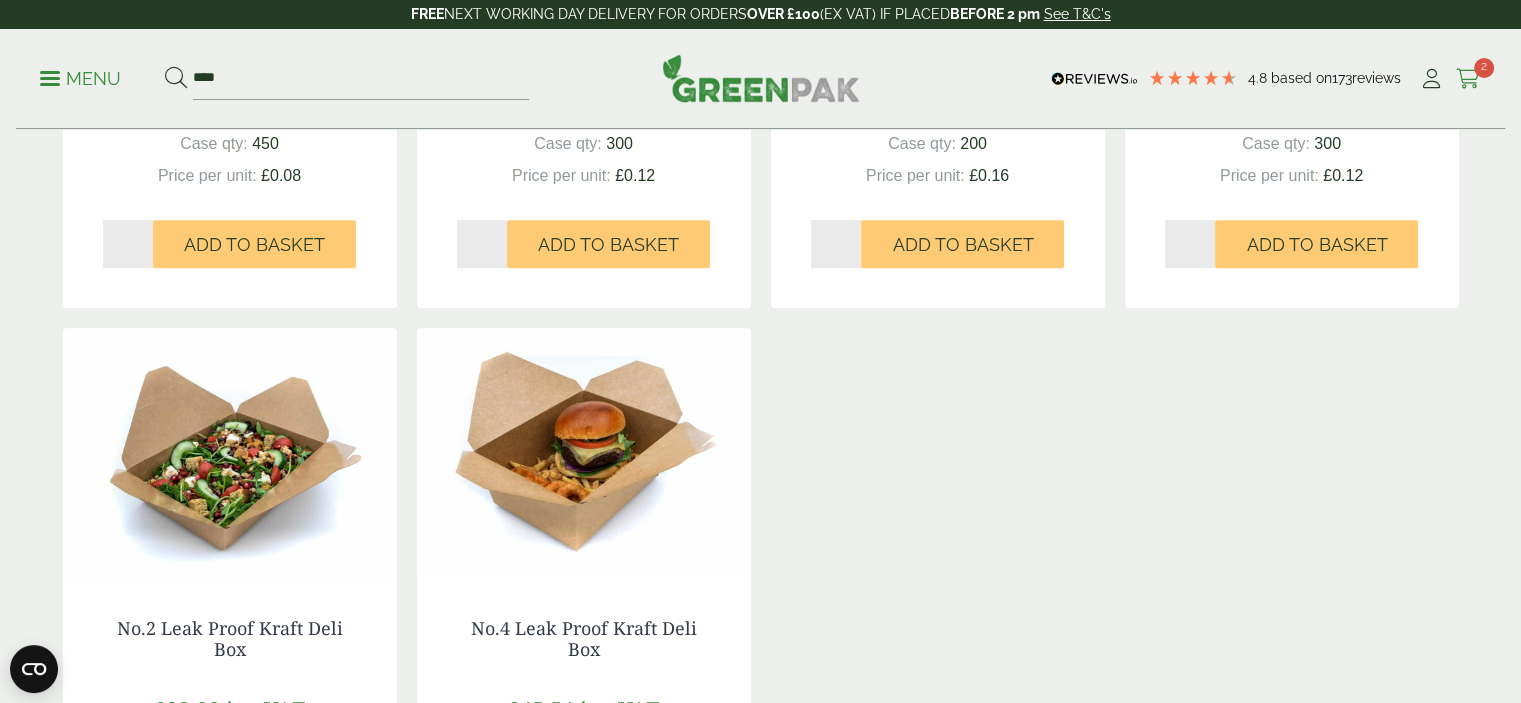 click at bounding box center (1468, 79) 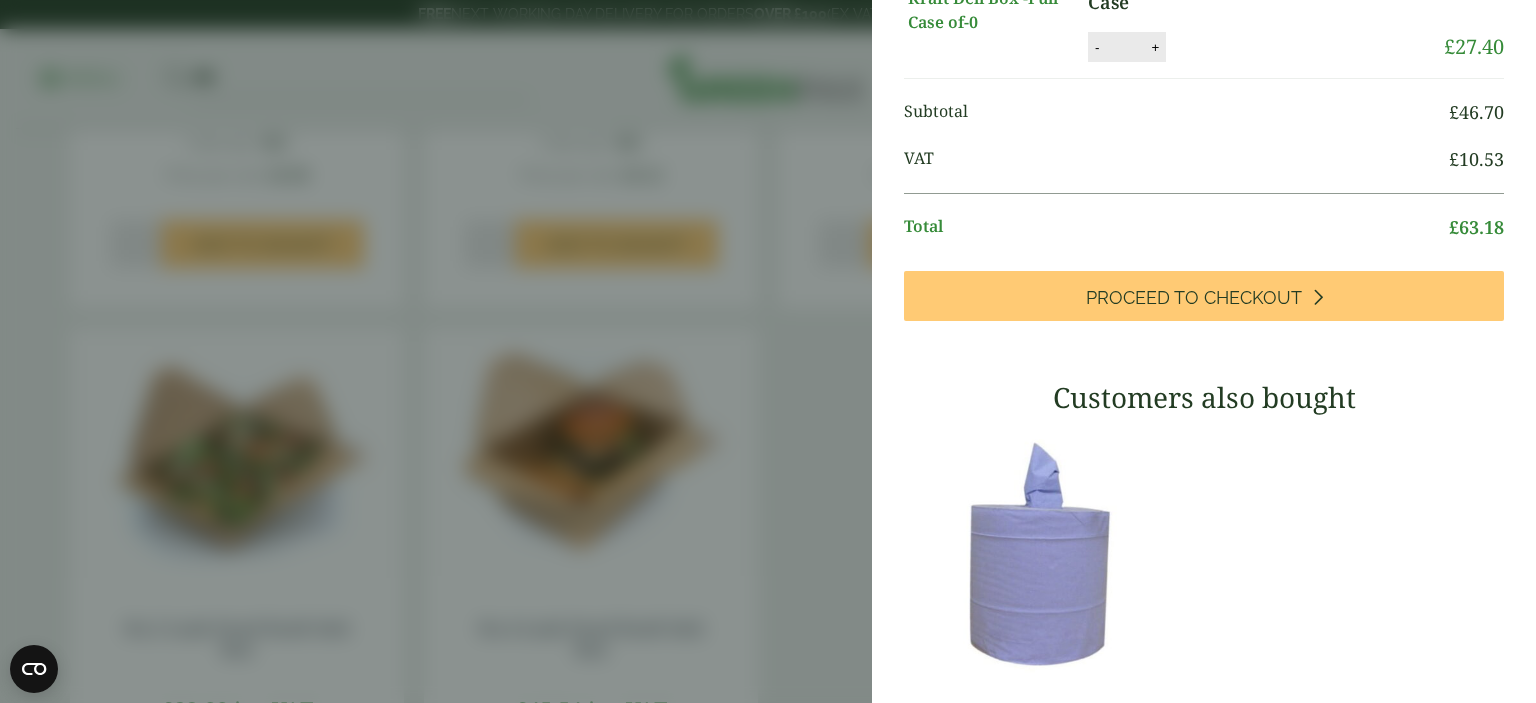 scroll, scrollTop: 294, scrollLeft: 0, axis: vertical 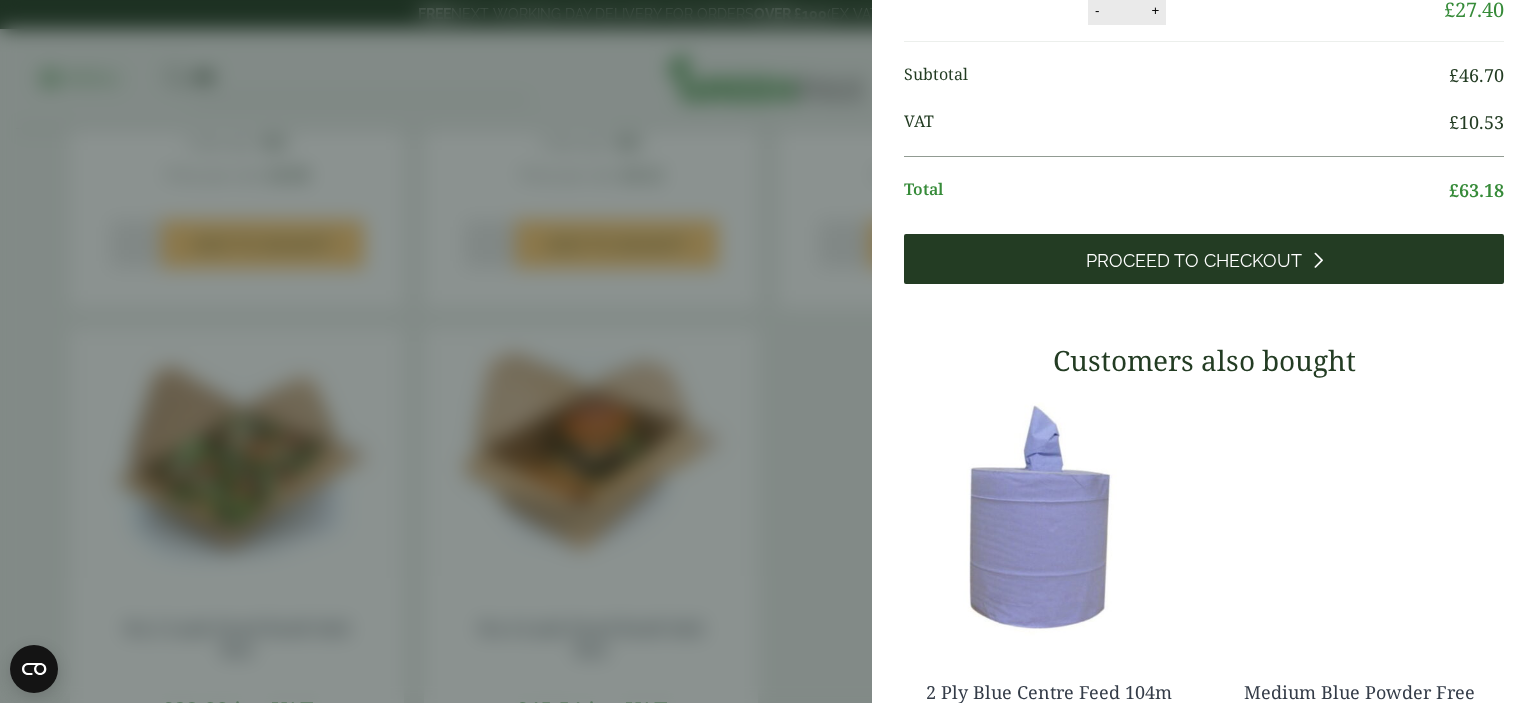 click on "Proceed to Checkout" at bounding box center [1194, 261] 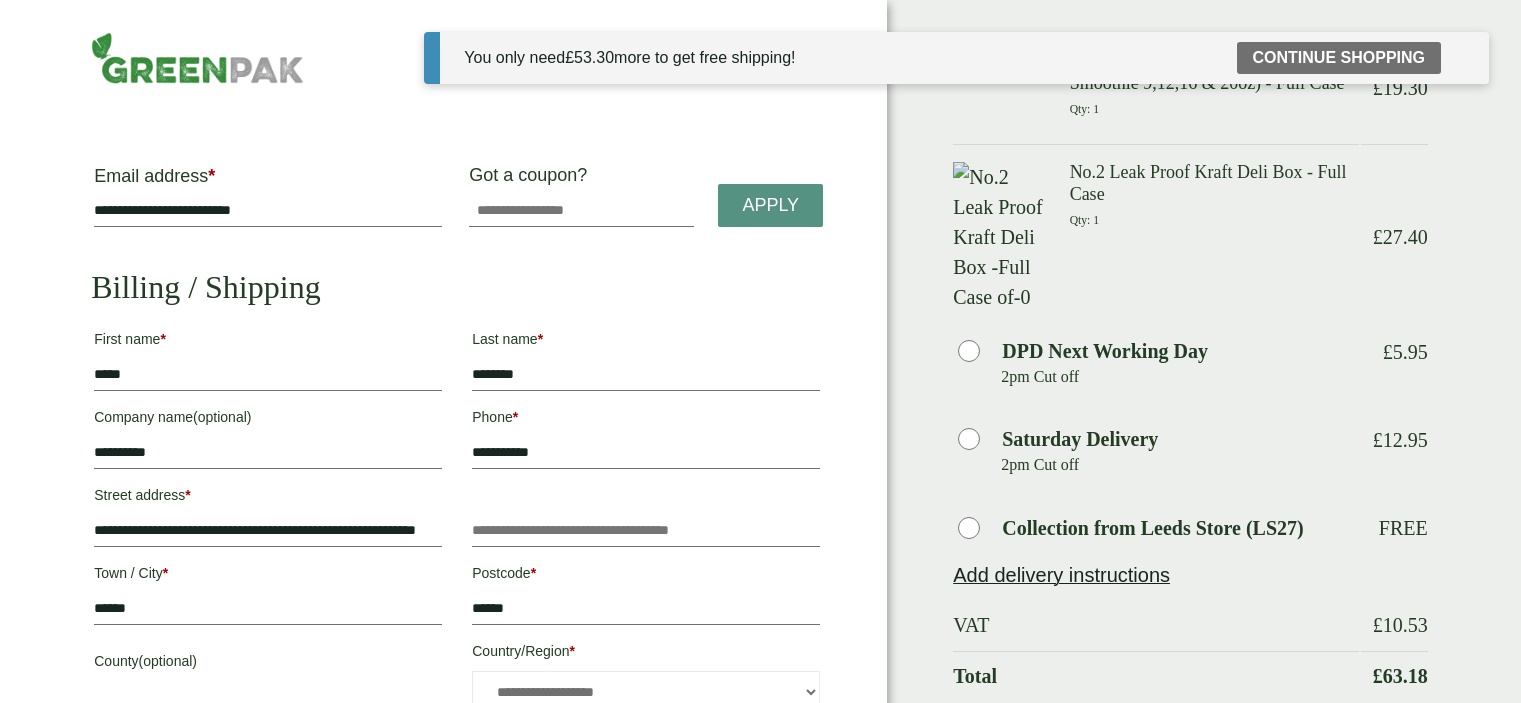 scroll, scrollTop: 0, scrollLeft: 0, axis: both 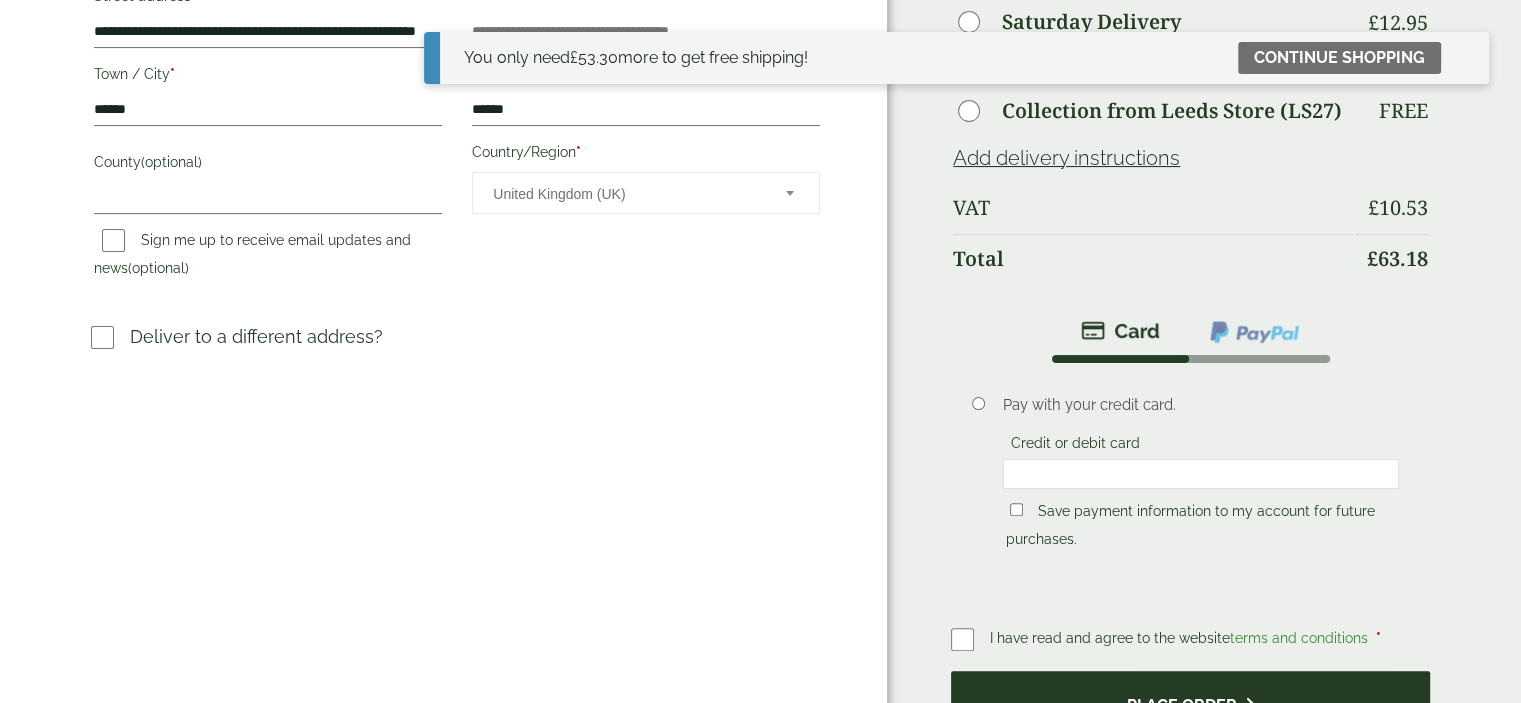 click on "Place order" at bounding box center [1190, 703] 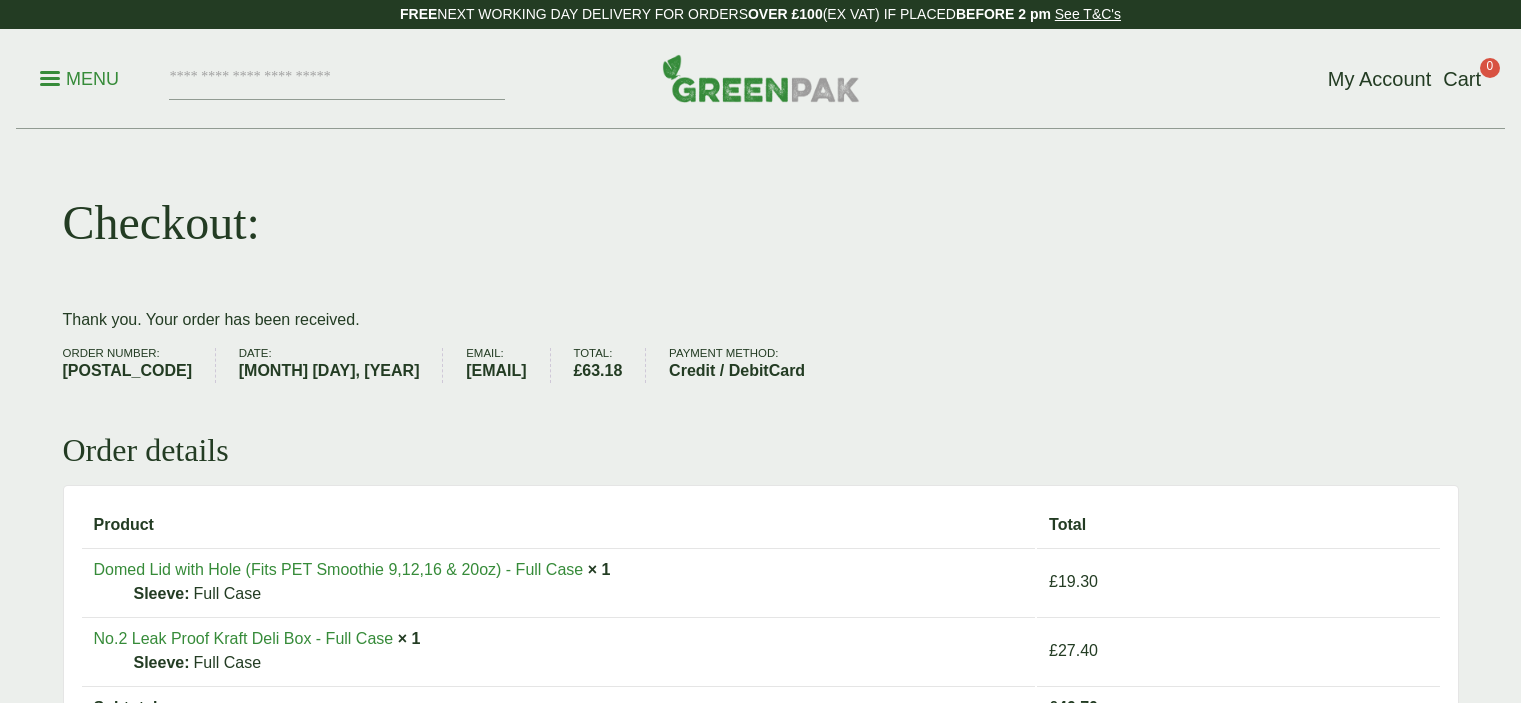 scroll, scrollTop: 0, scrollLeft: 0, axis: both 